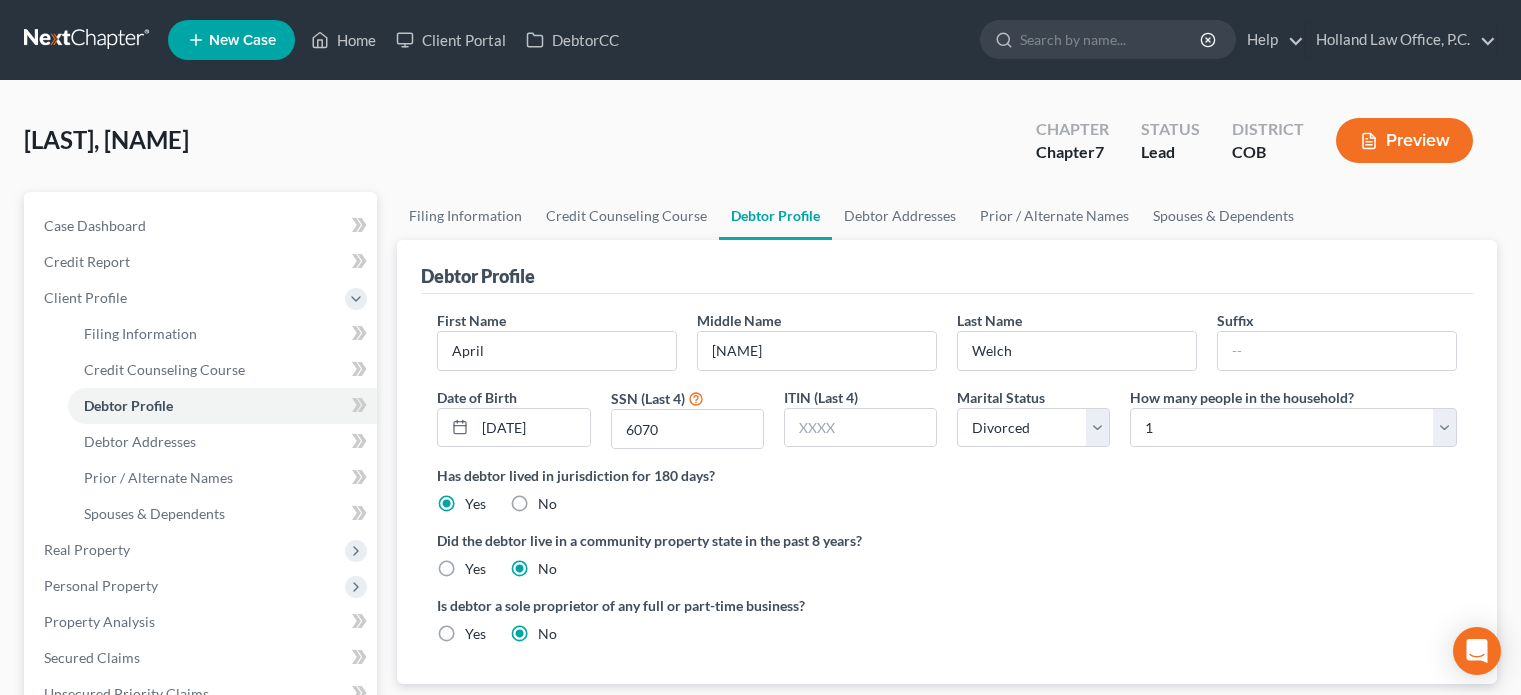 select on "3" 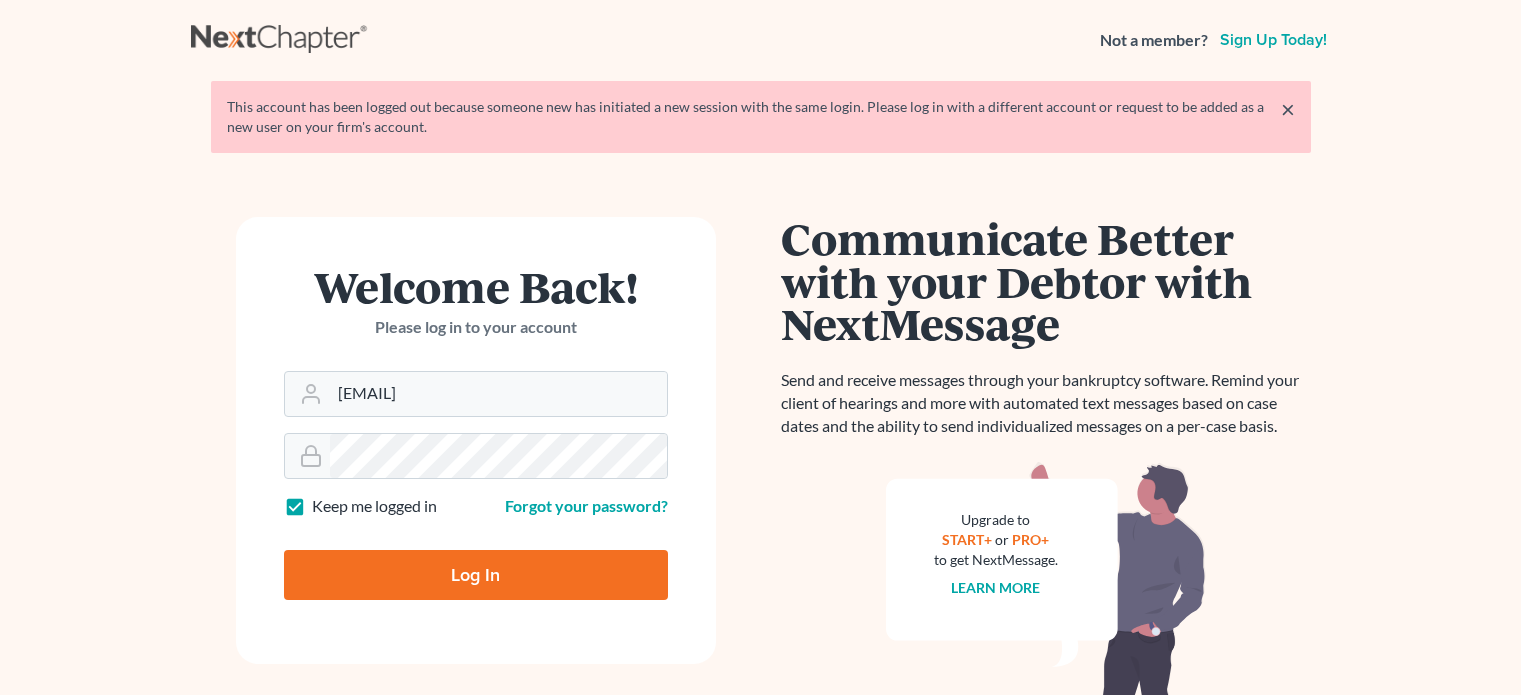 scroll, scrollTop: 0, scrollLeft: 0, axis: both 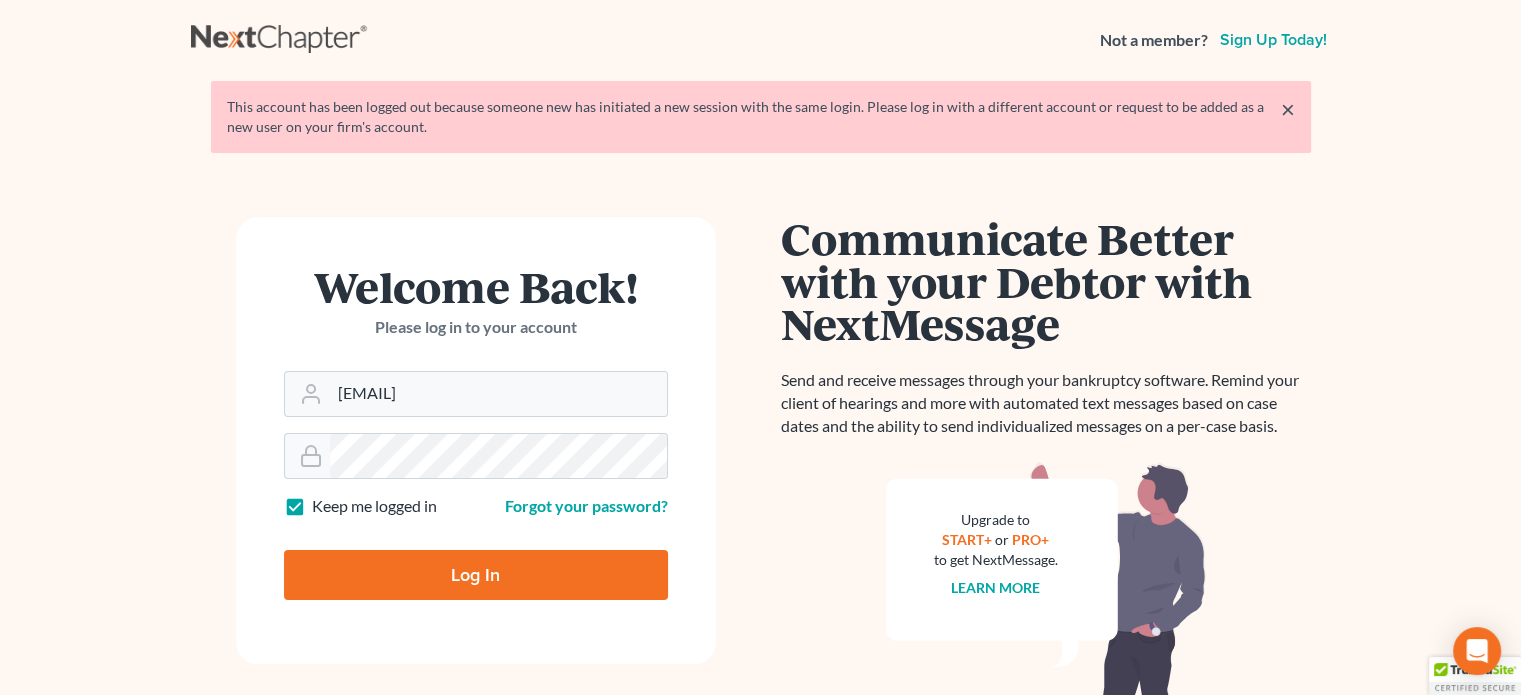 click on "Welcome Back! Please log in to your account Email Address donna@hollandlaw970.com Password Keep me logged in Forgot your password? Log In" at bounding box center [476, 514] 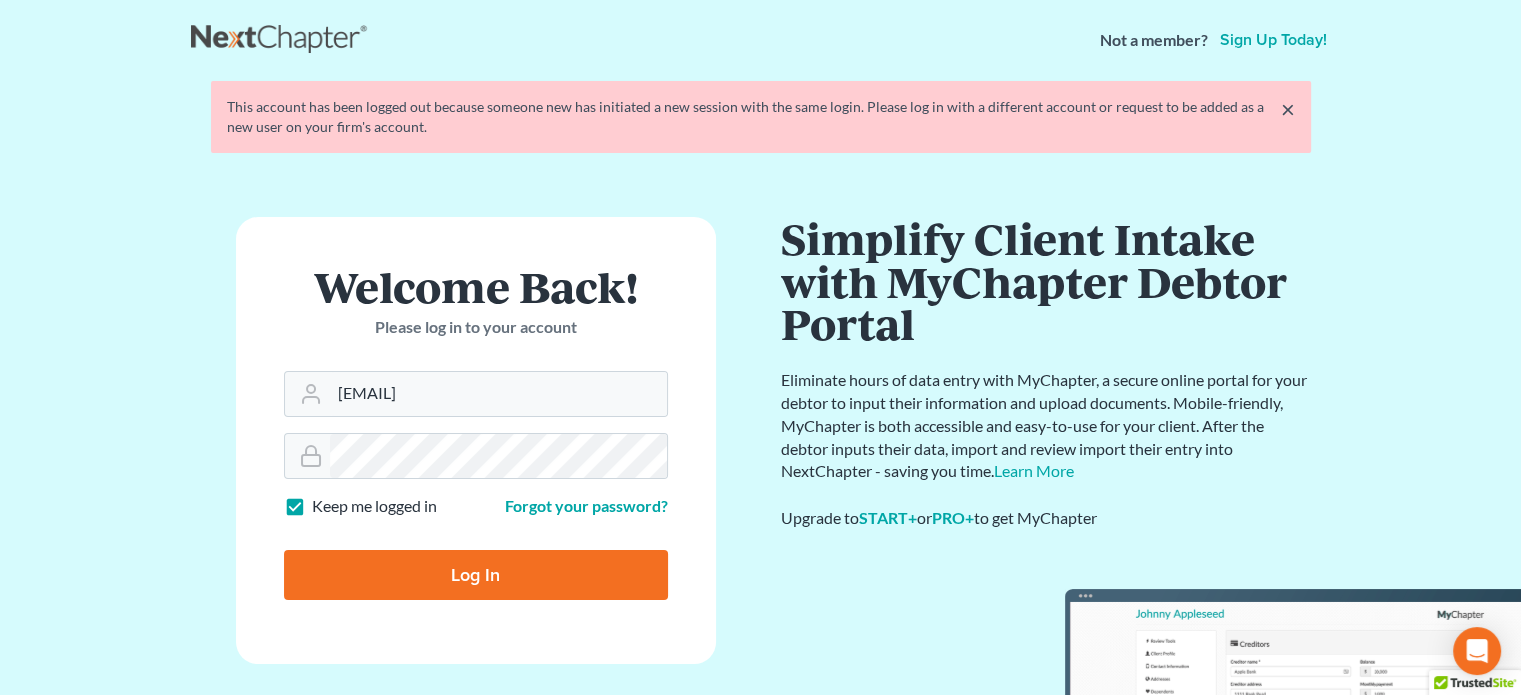 click on "Log In" at bounding box center (476, 575) 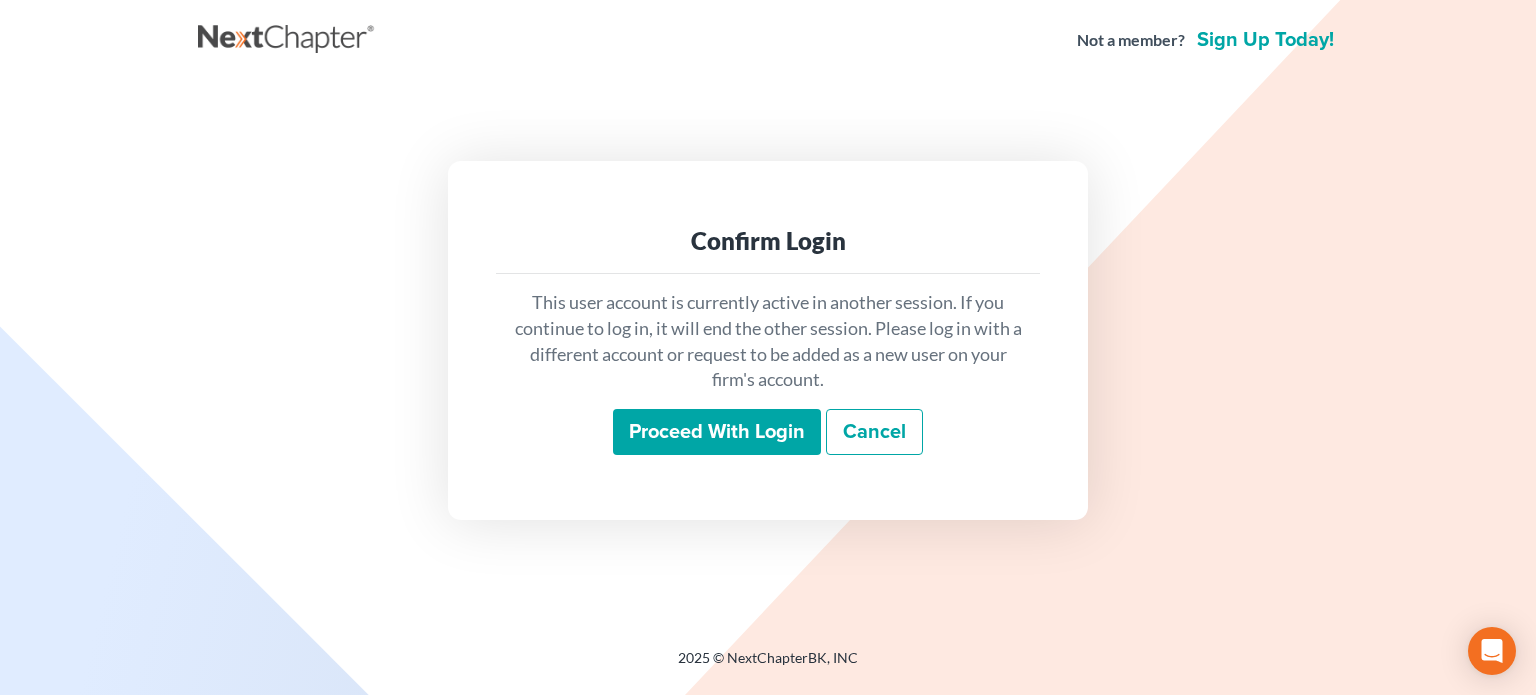 scroll, scrollTop: 0, scrollLeft: 0, axis: both 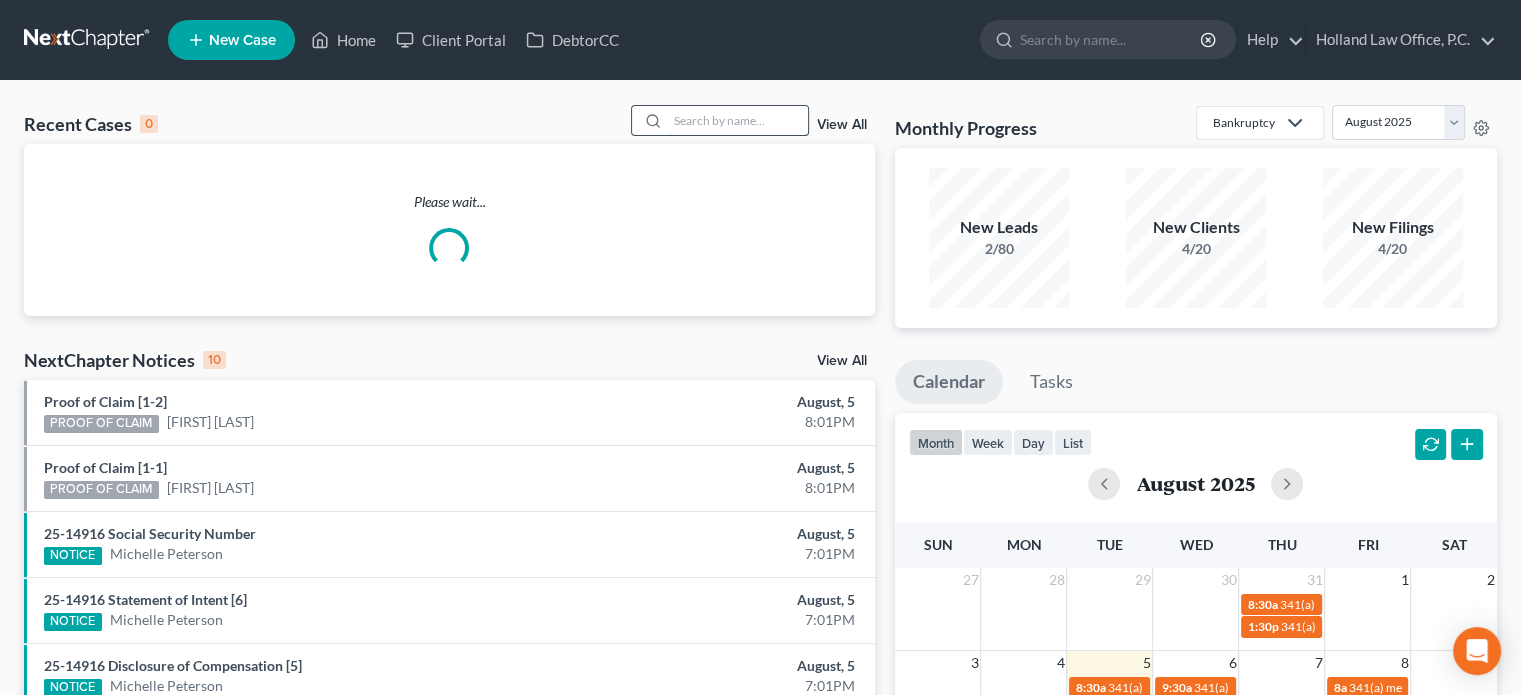 click at bounding box center [738, 120] 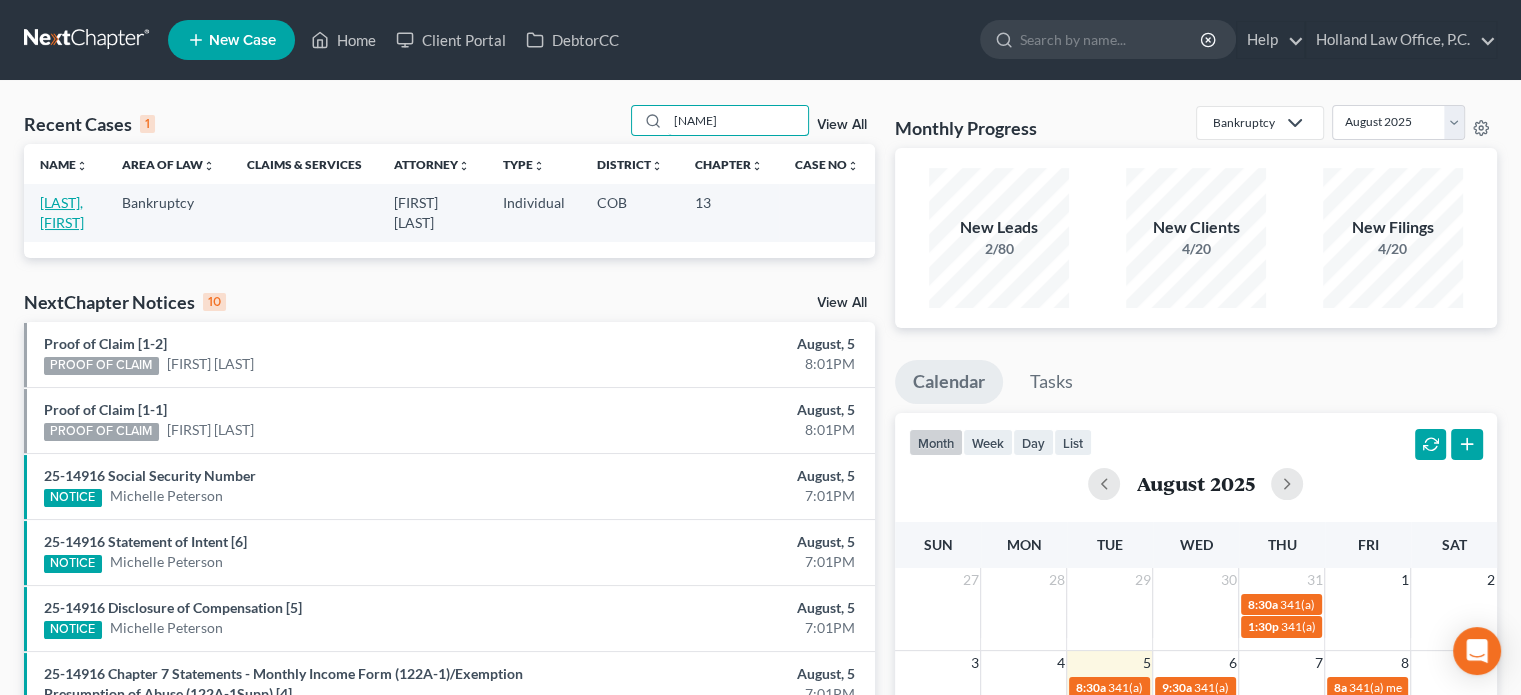 type on "[NAME]" 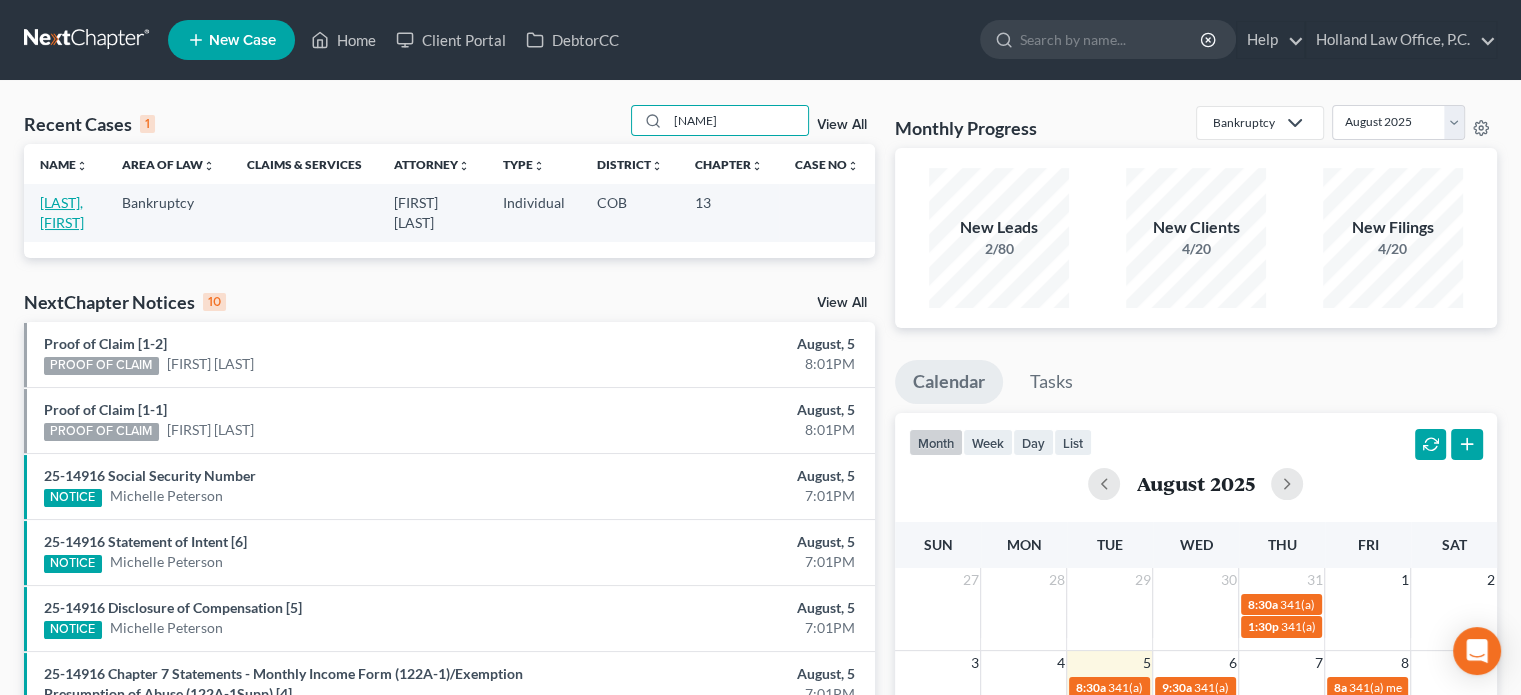 click on "[LAST], [FIRST]" at bounding box center (62, 212) 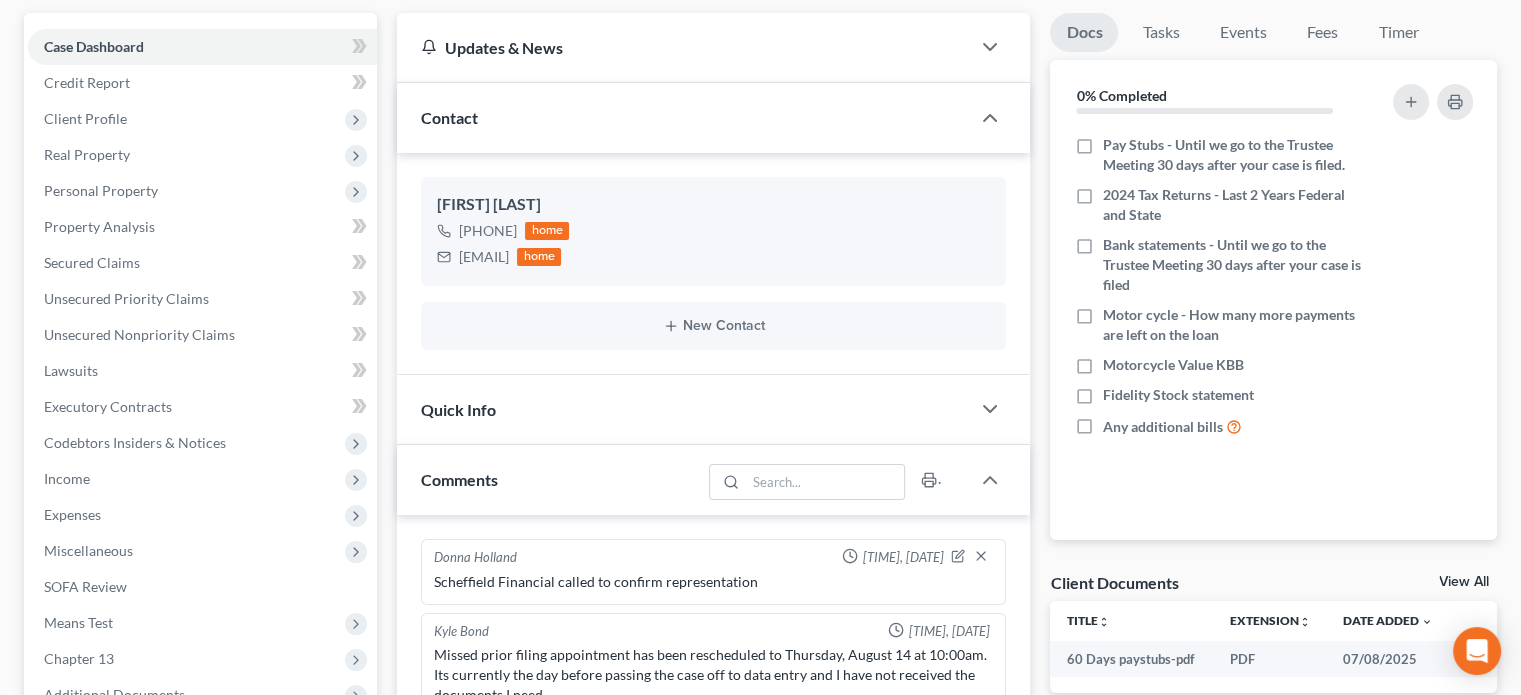 scroll, scrollTop: 178, scrollLeft: 0, axis: vertical 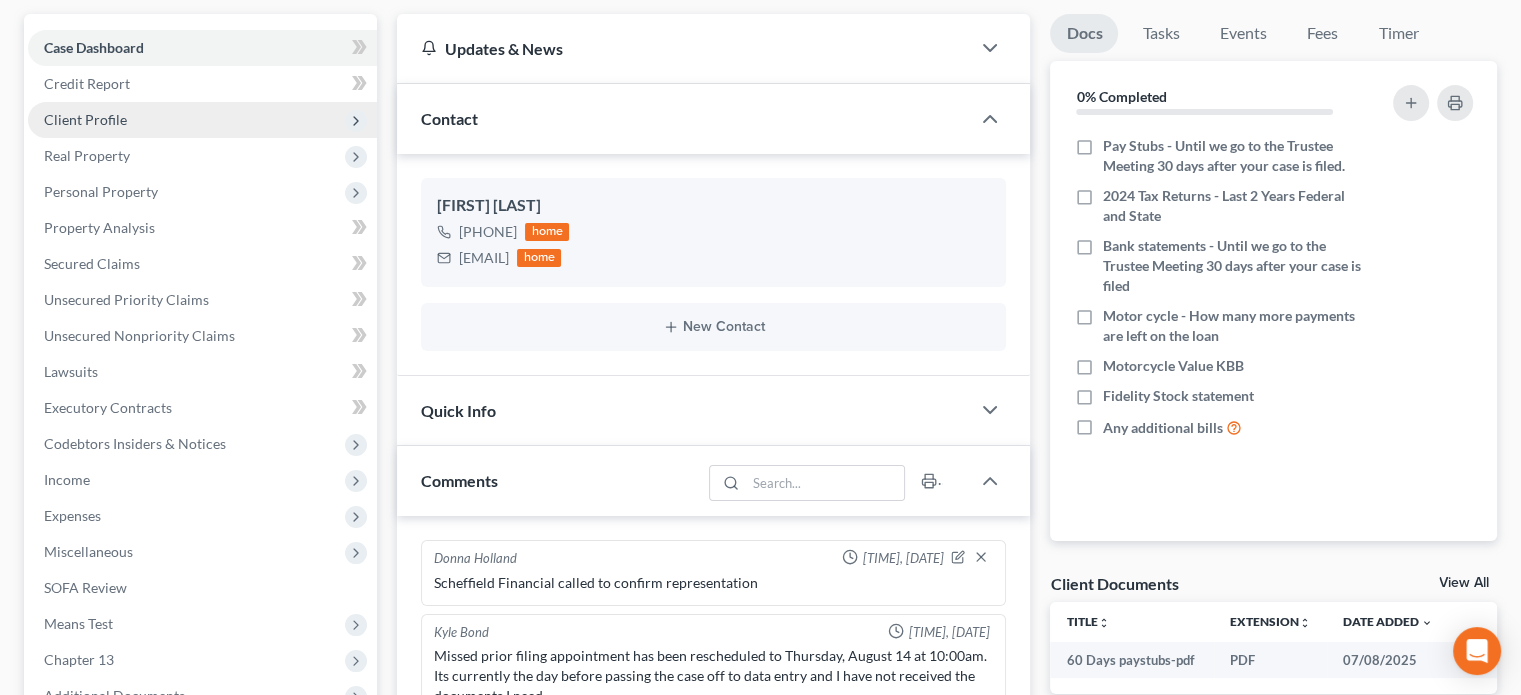 click on "Client Profile" at bounding box center (85, 119) 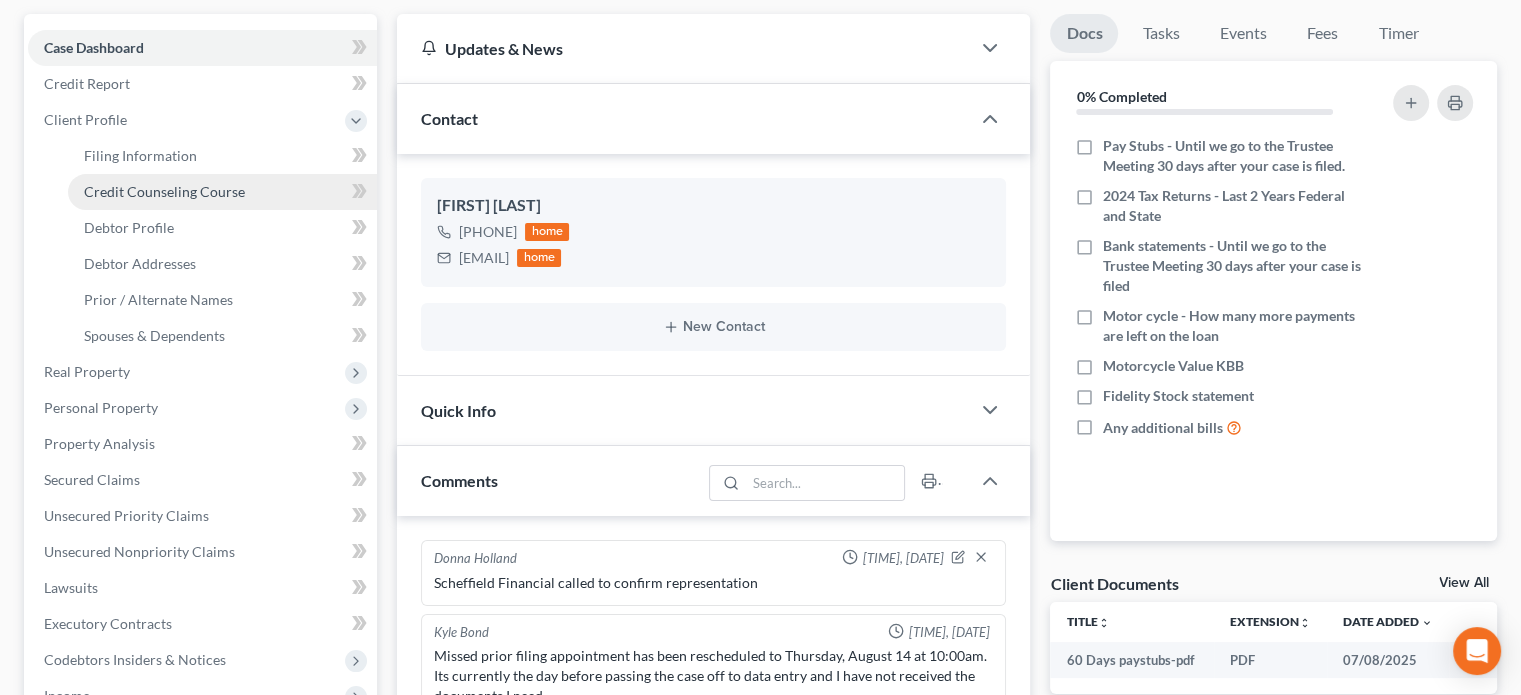 click on "Credit Counseling Course" at bounding box center (164, 191) 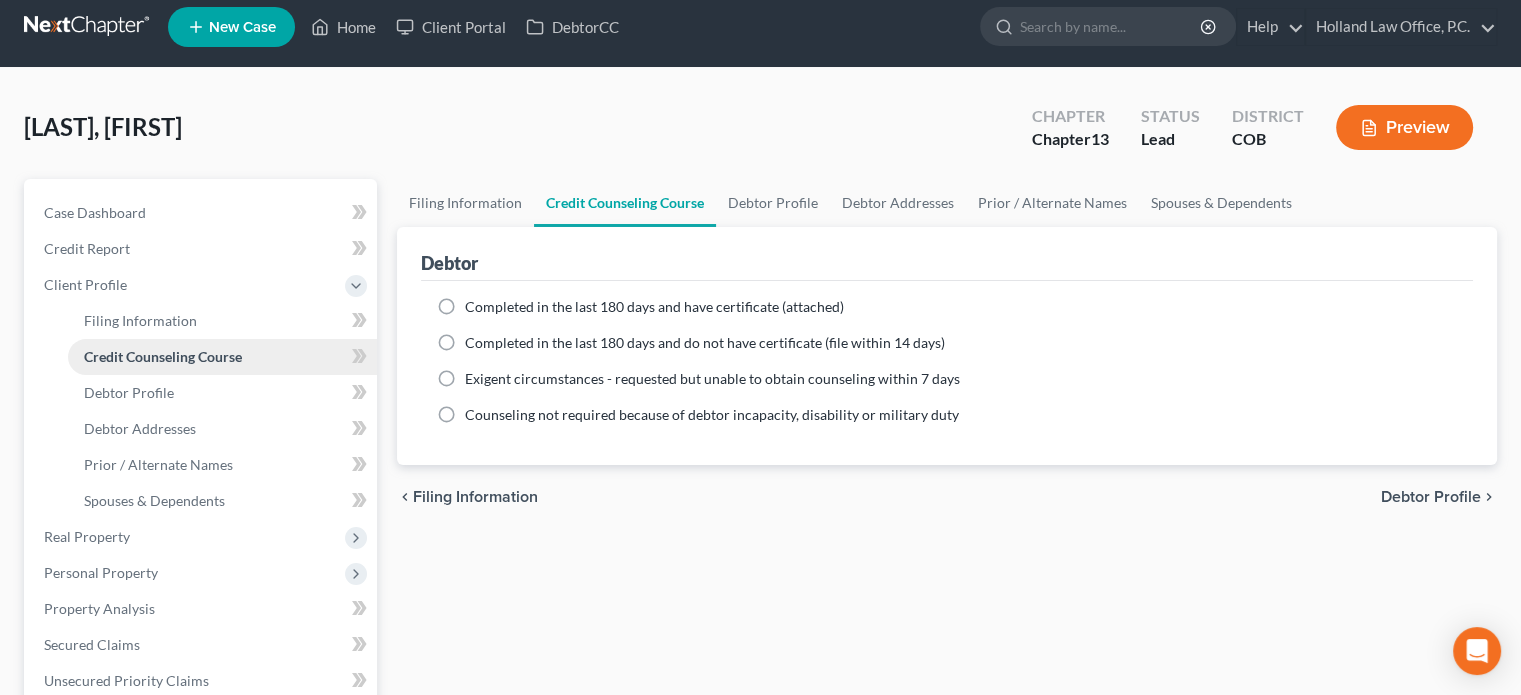scroll, scrollTop: 0, scrollLeft: 0, axis: both 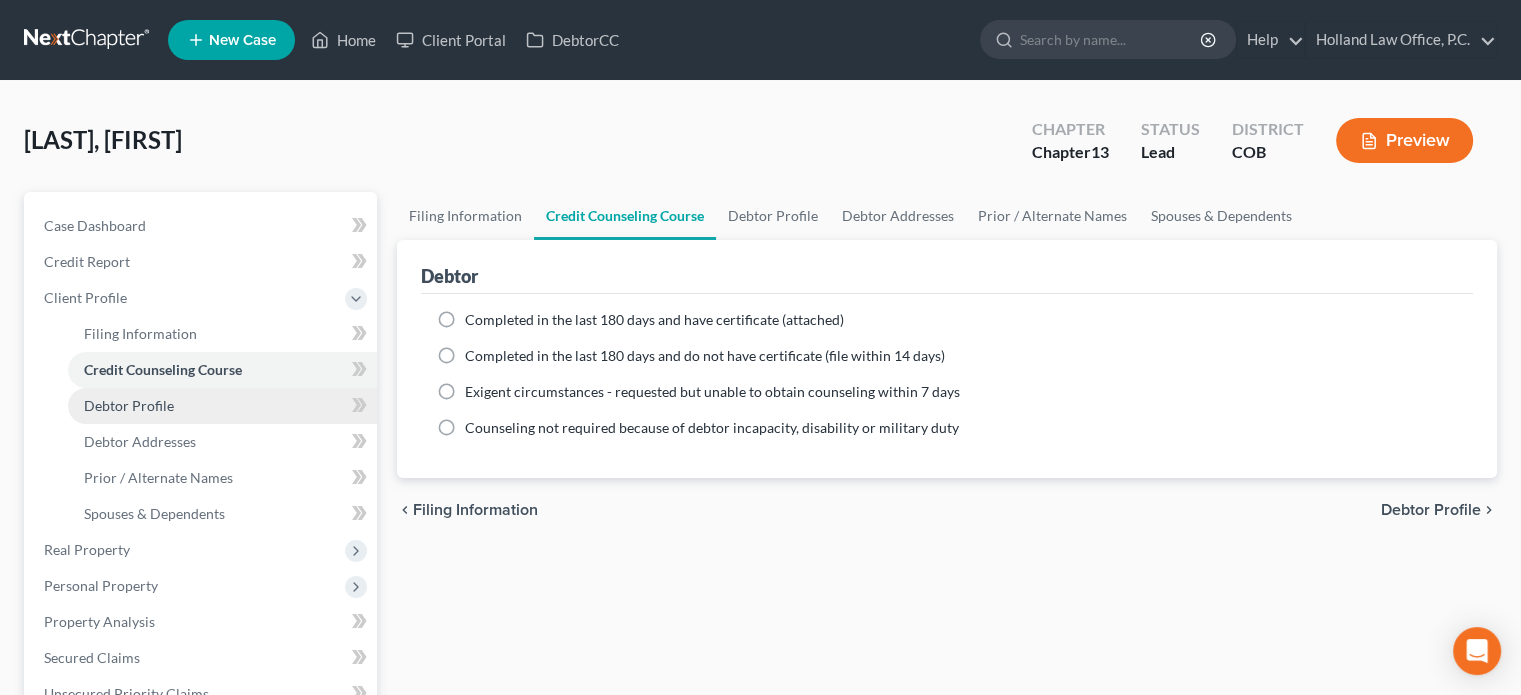 click on "Debtor Profile" at bounding box center [222, 406] 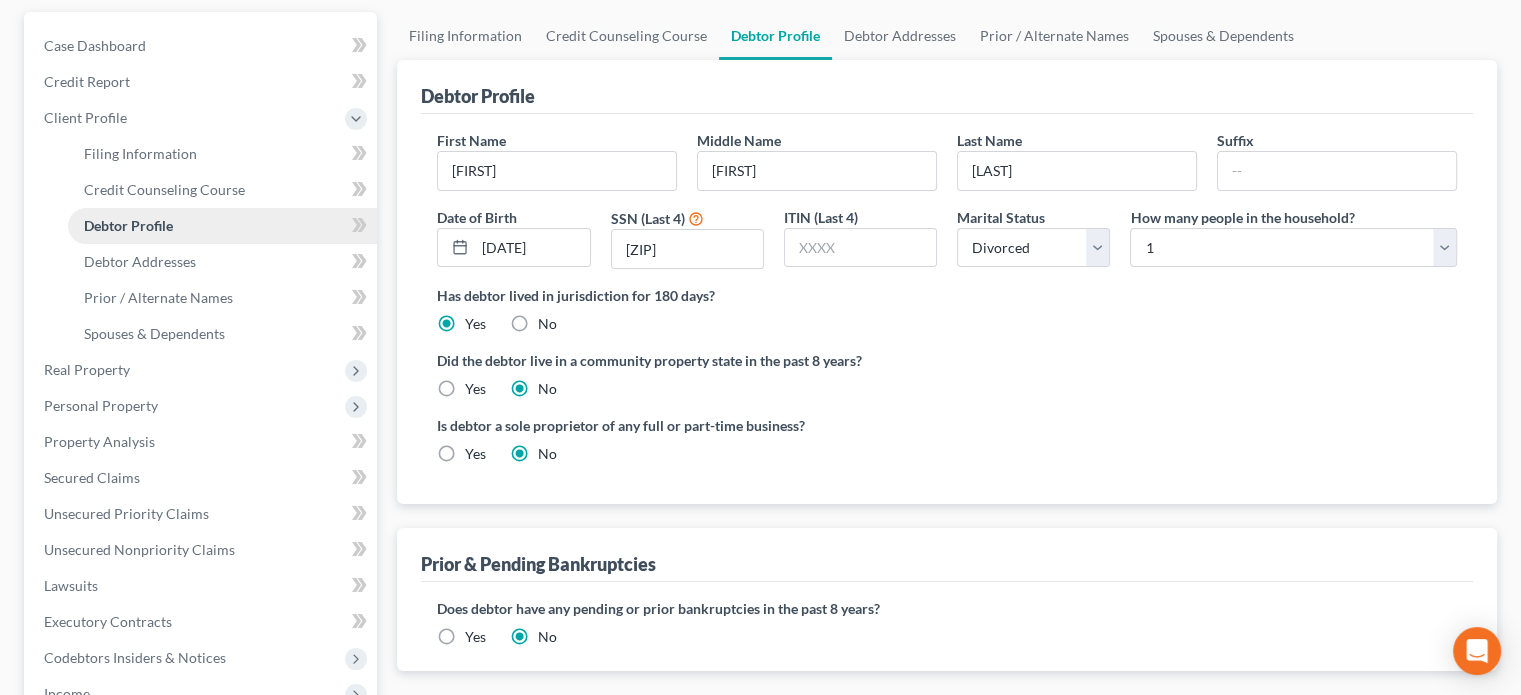 scroll, scrollTop: 184, scrollLeft: 0, axis: vertical 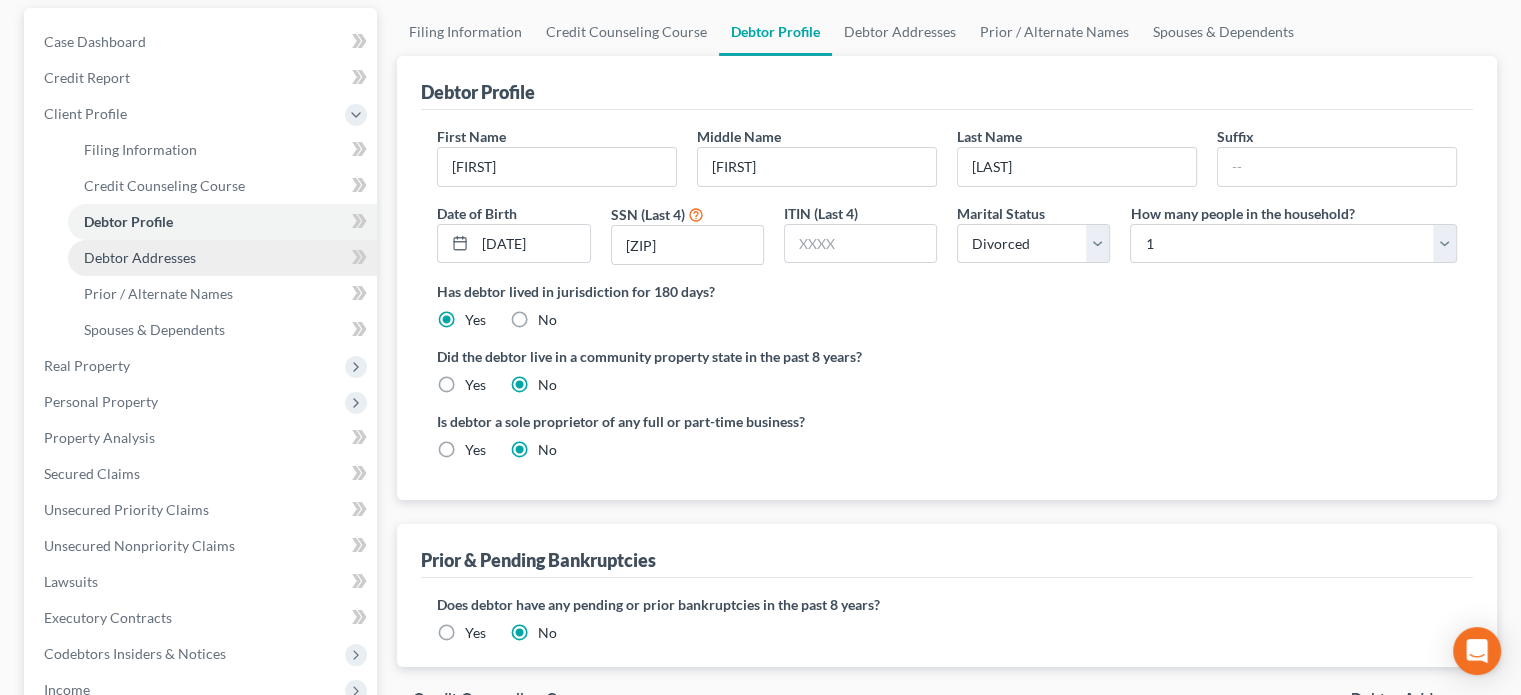click on "Debtor Addresses" at bounding box center (140, 257) 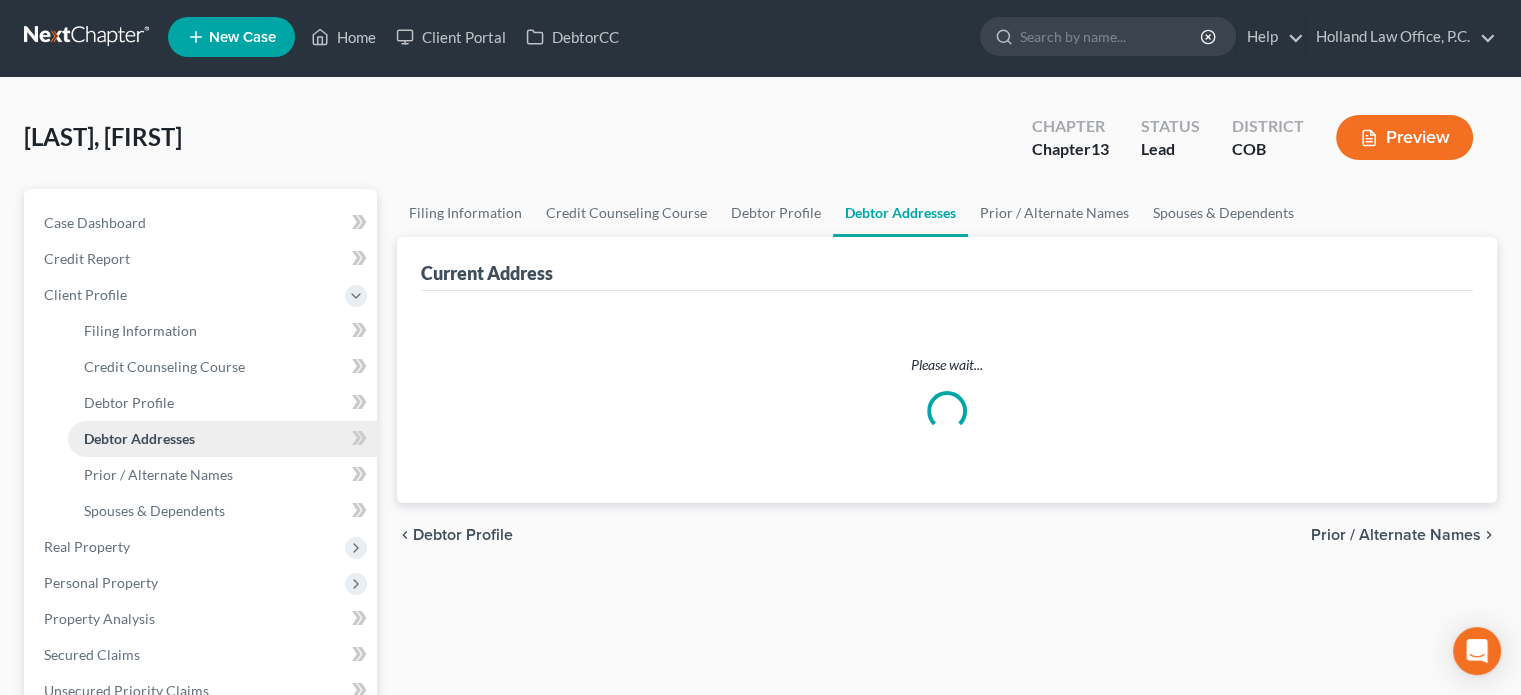 scroll, scrollTop: 0, scrollLeft: 0, axis: both 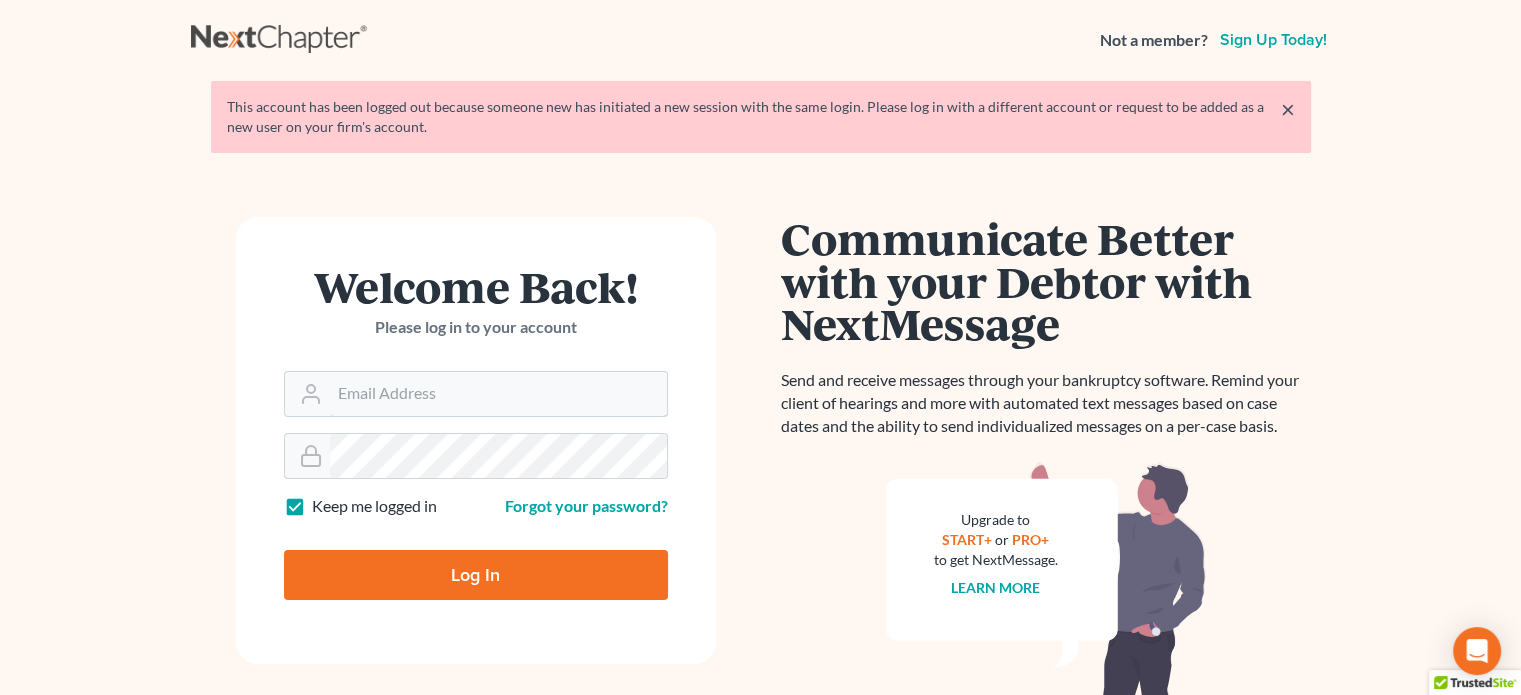 type on "[NAME]@[DOMAIN]" 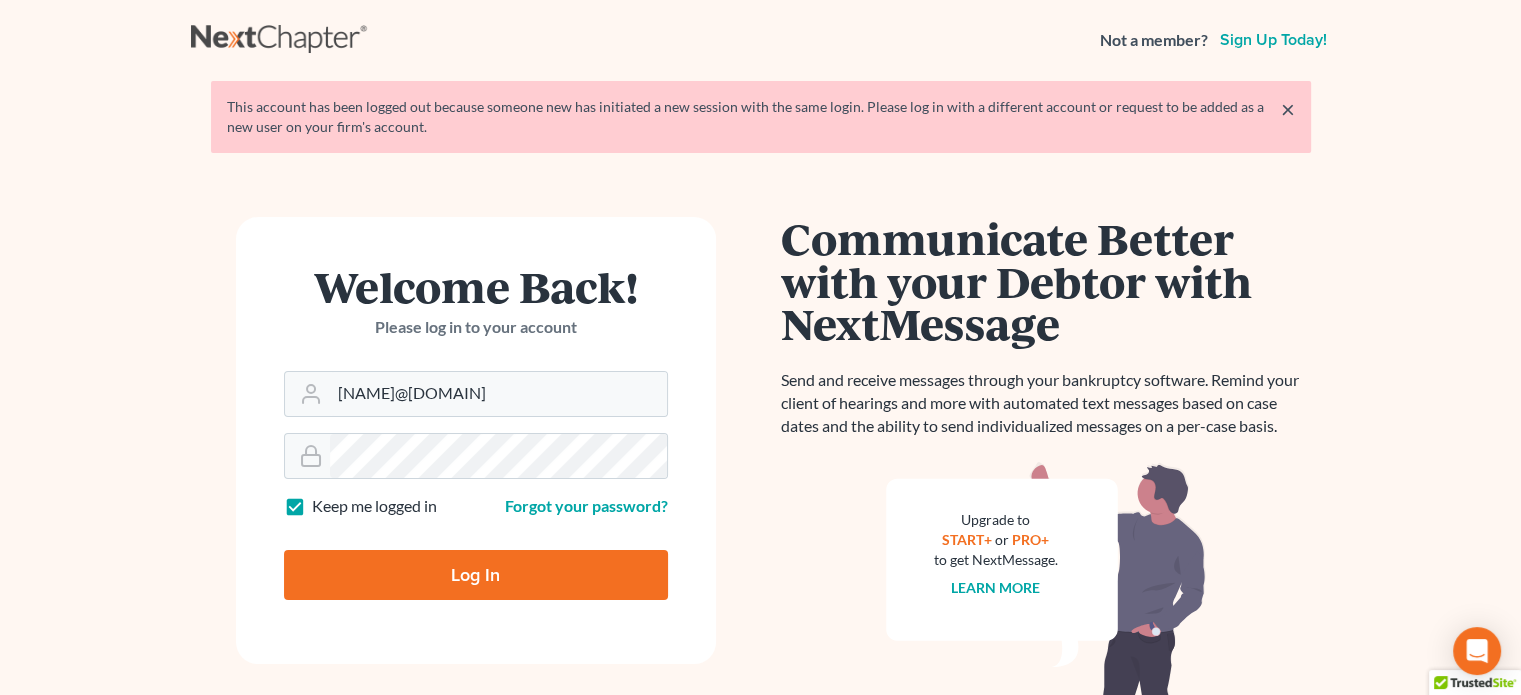 click on "Log In" at bounding box center [476, 575] 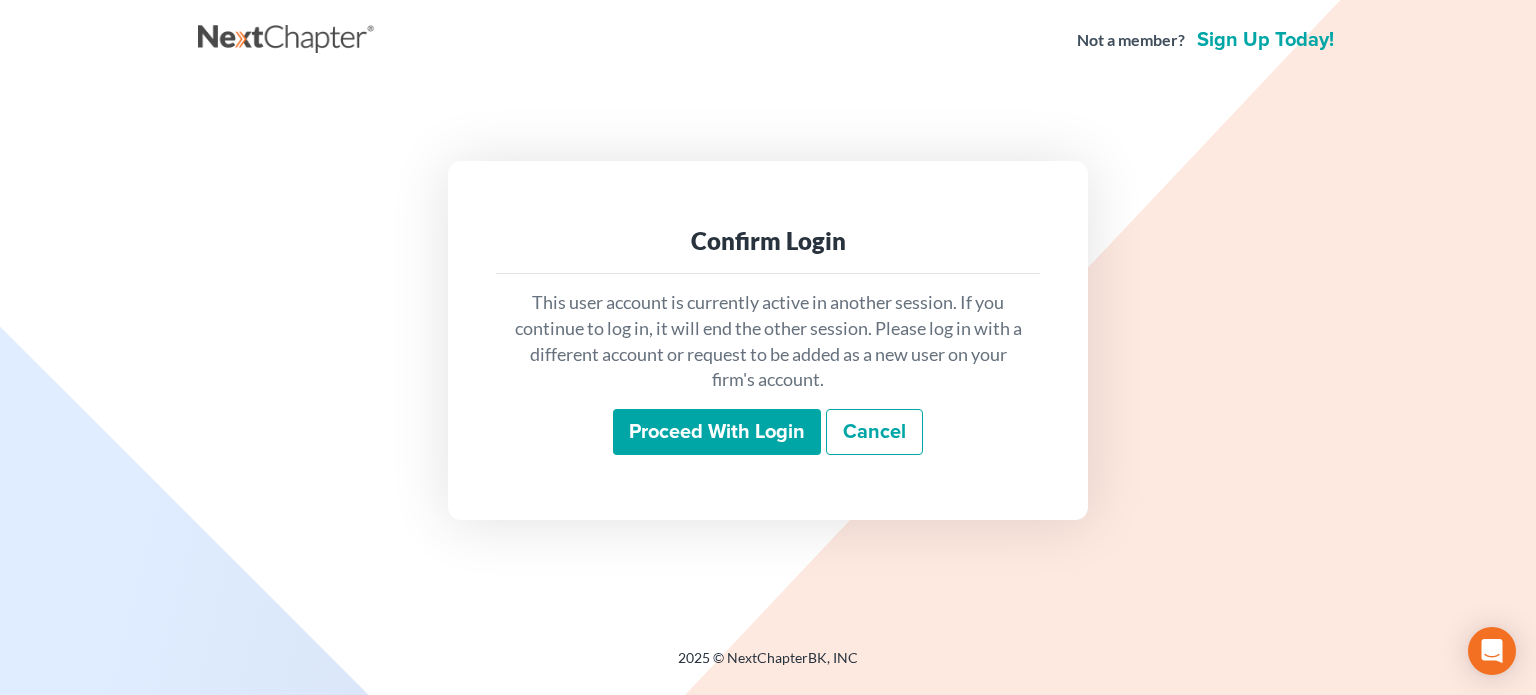 scroll, scrollTop: 0, scrollLeft: 0, axis: both 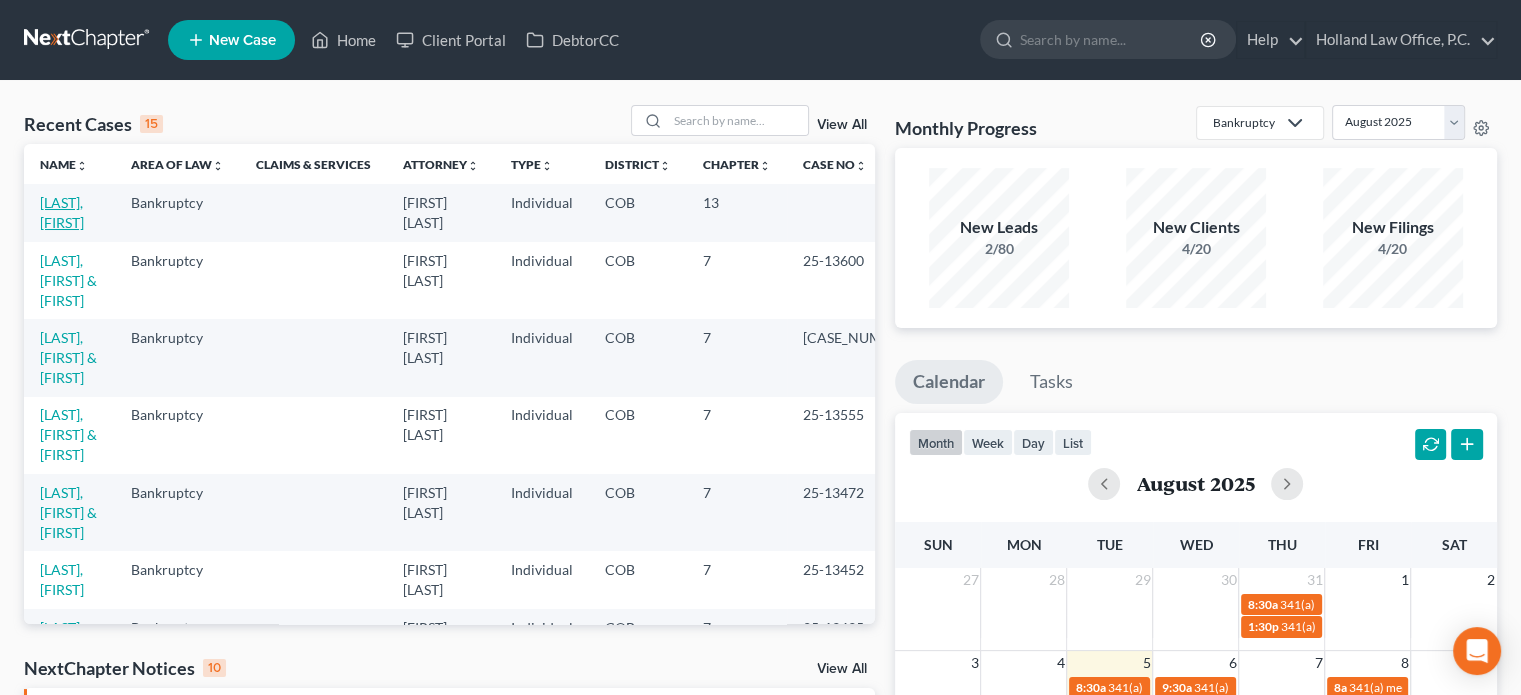 click on "Sidwell, Michael" at bounding box center (62, 212) 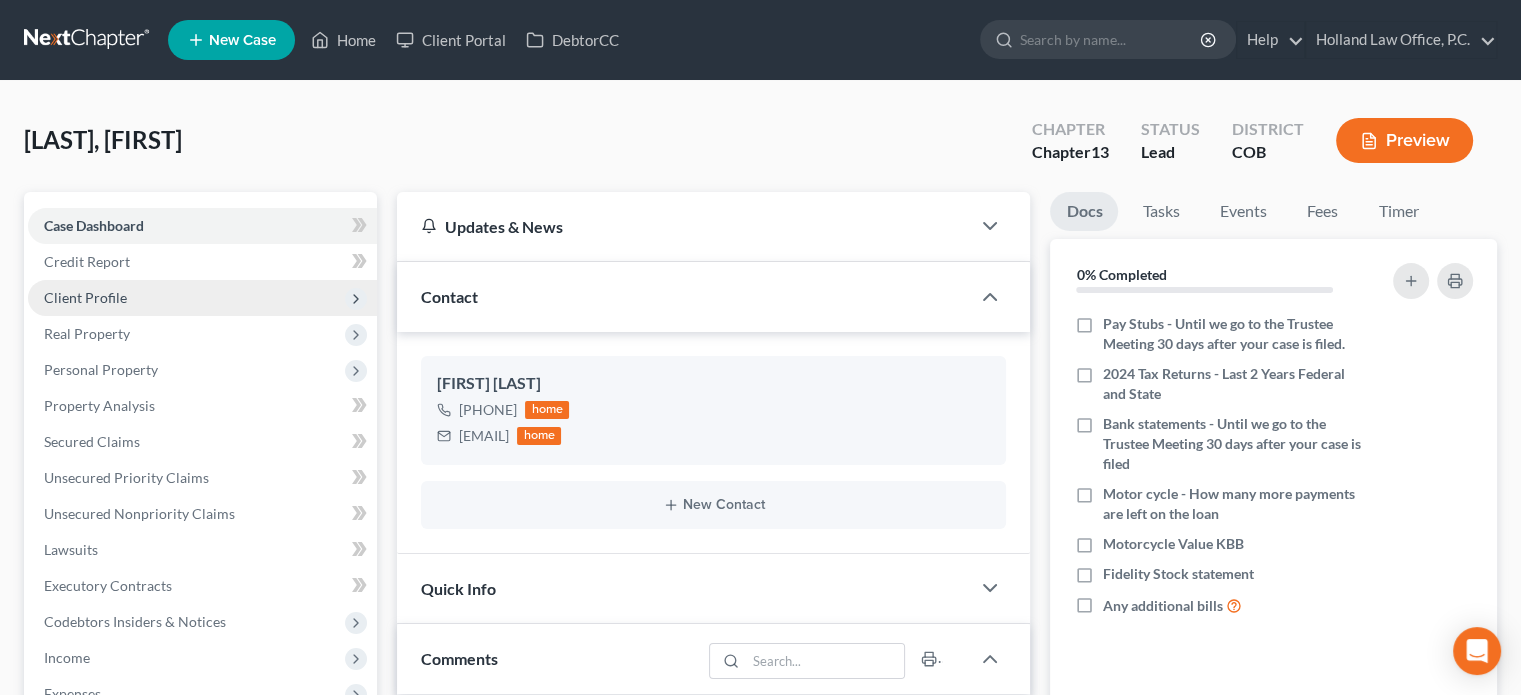 click on "Client Profile" at bounding box center (85, 297) 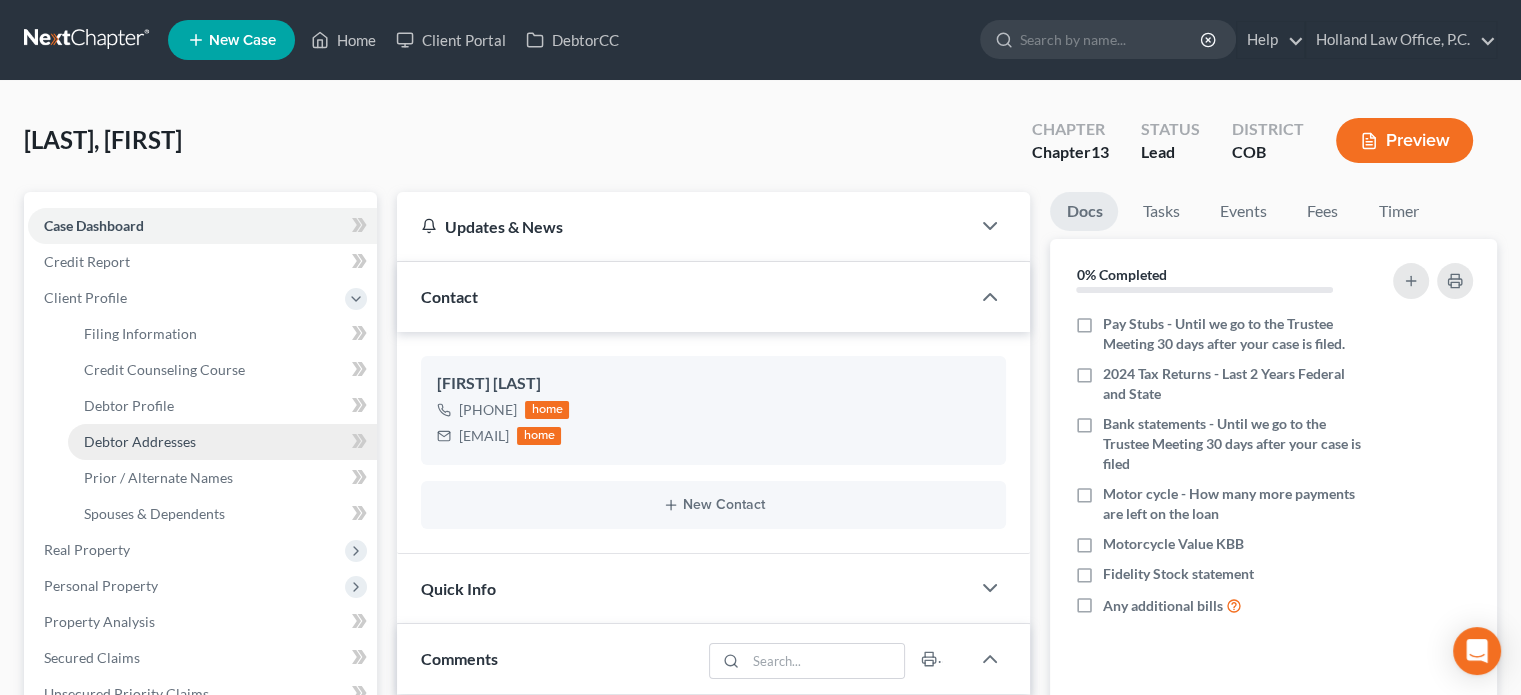 click on "Debtor Addresses" at bounding box center (140, 441) 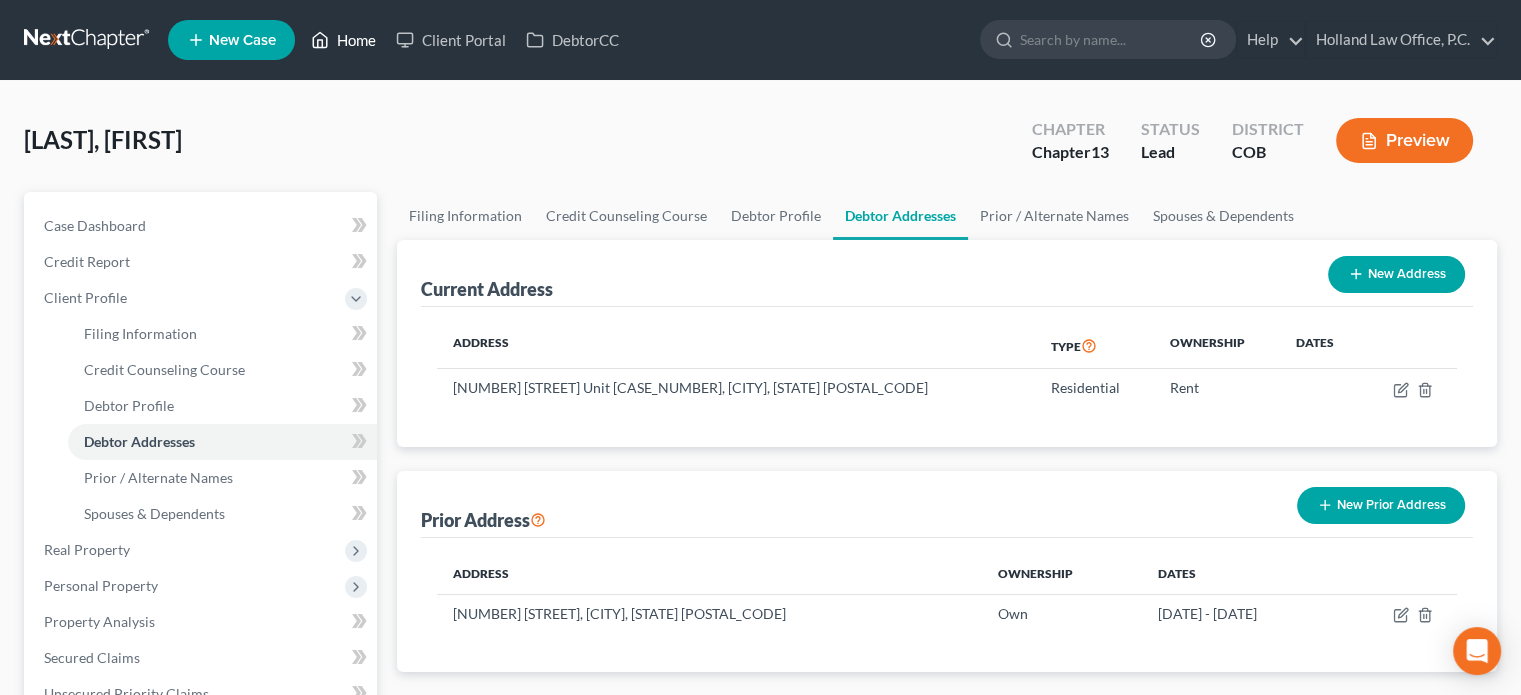 click on "Home" at bounding box center [343, 40] 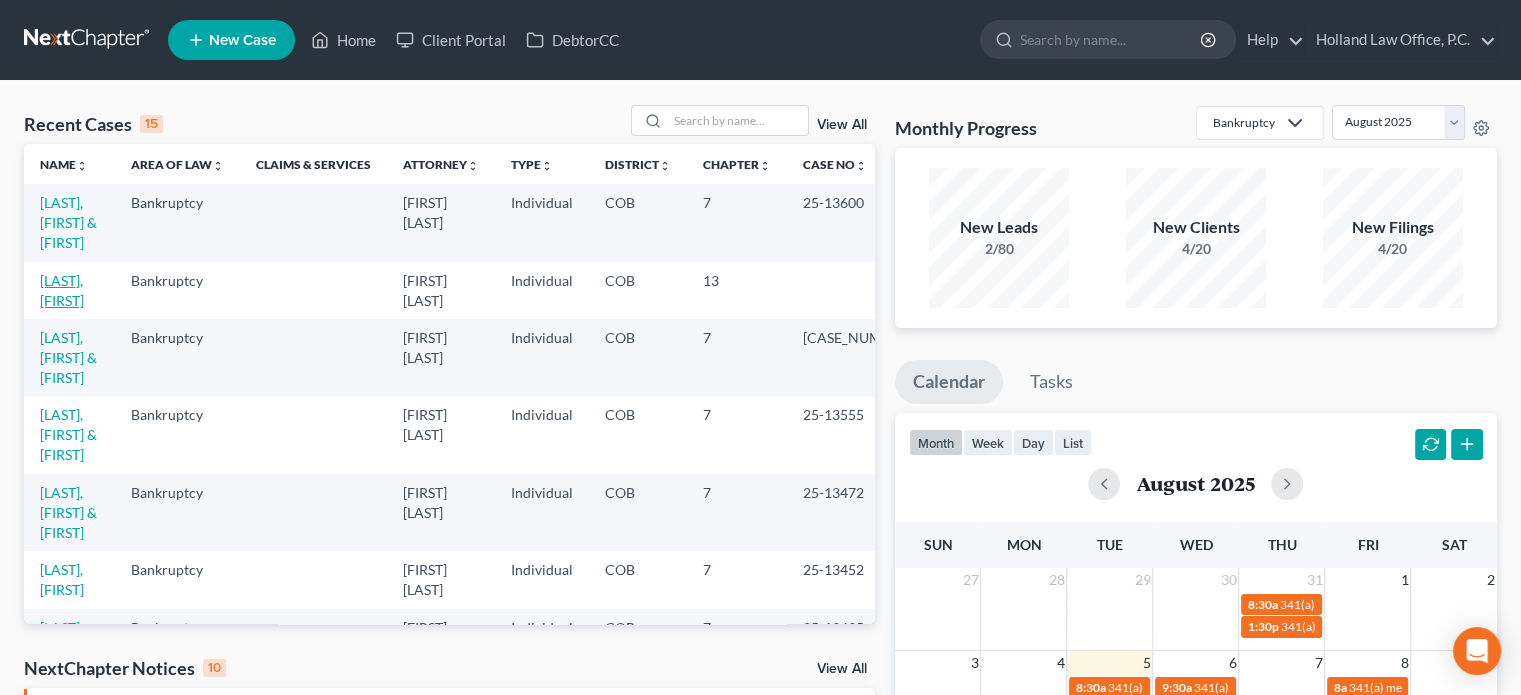 click on "Sidwell, Michael" at bounding box center [62, 290] 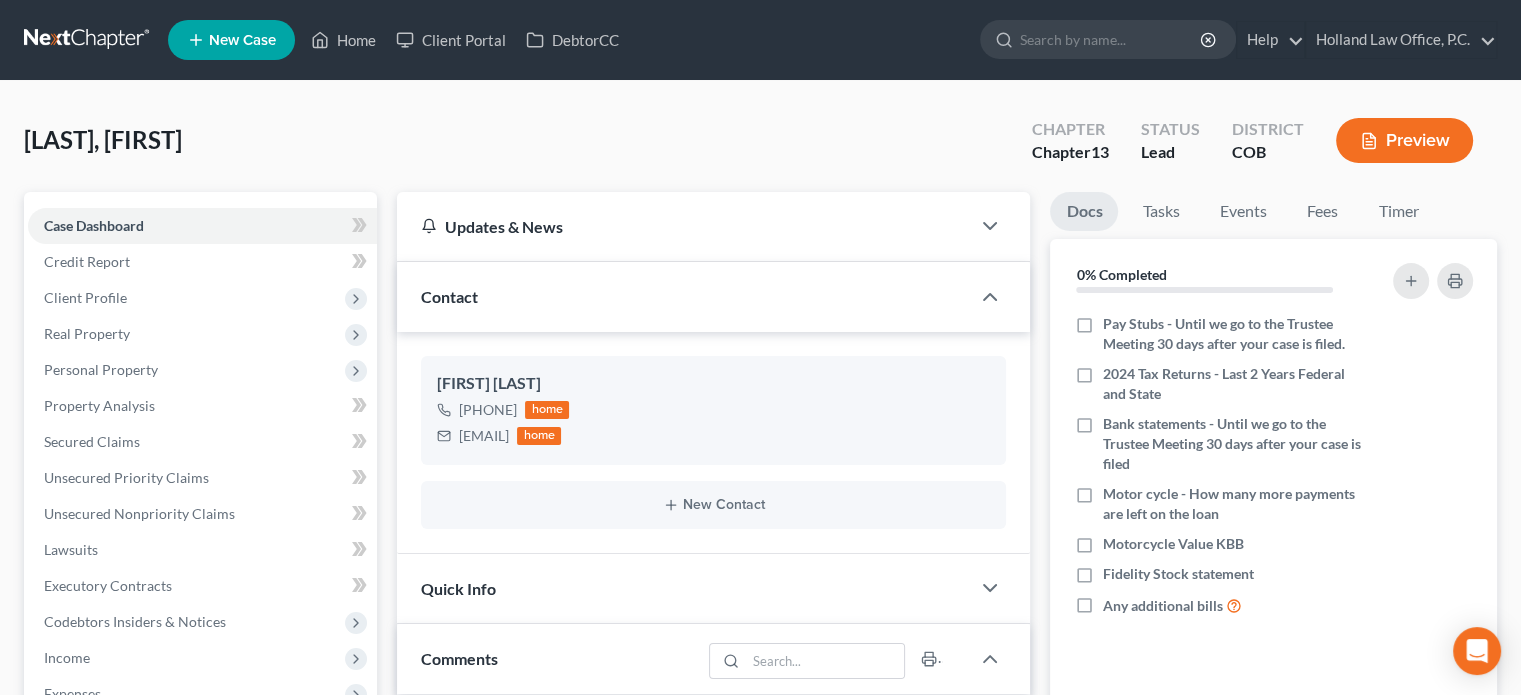 click on "Quick Info" at bounding box center (683, 588) 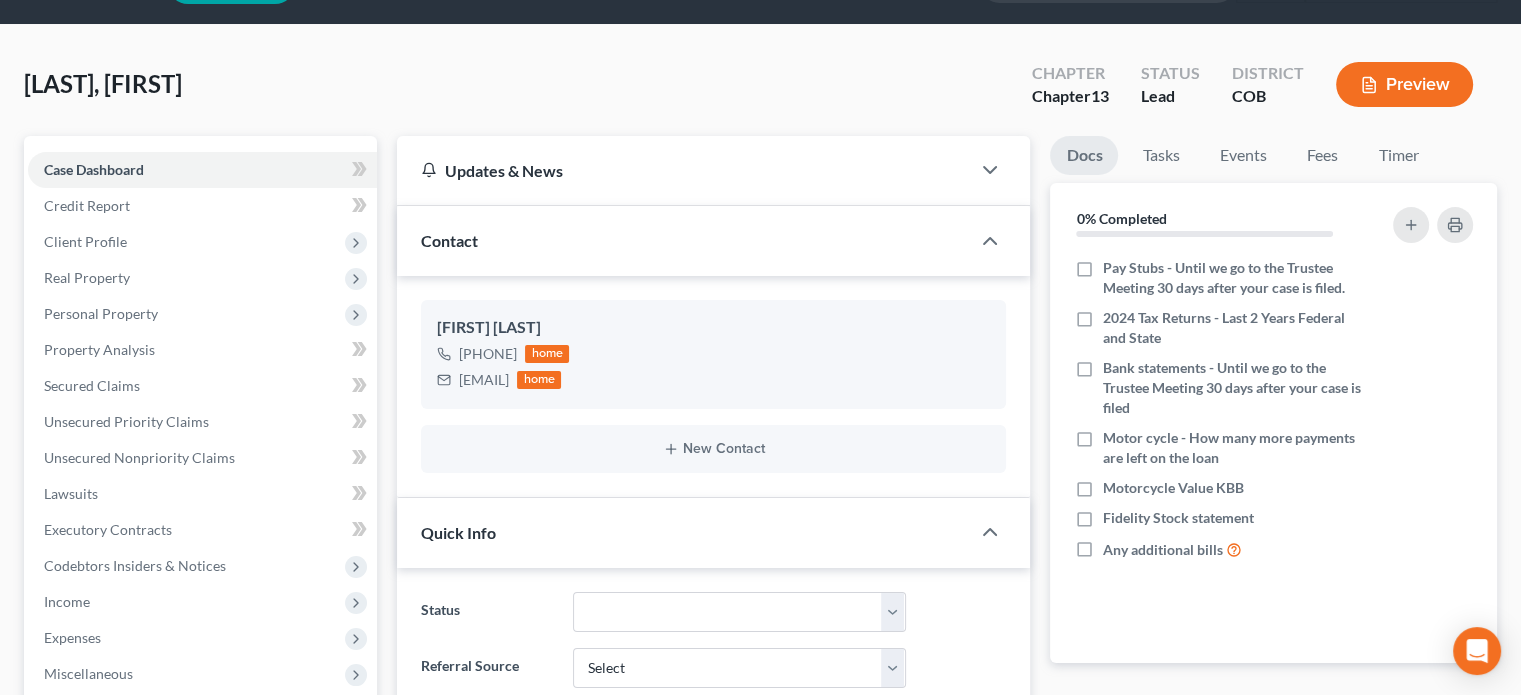 scroll, scrollTop: 57, scrollLeft: 0, axis: vertical 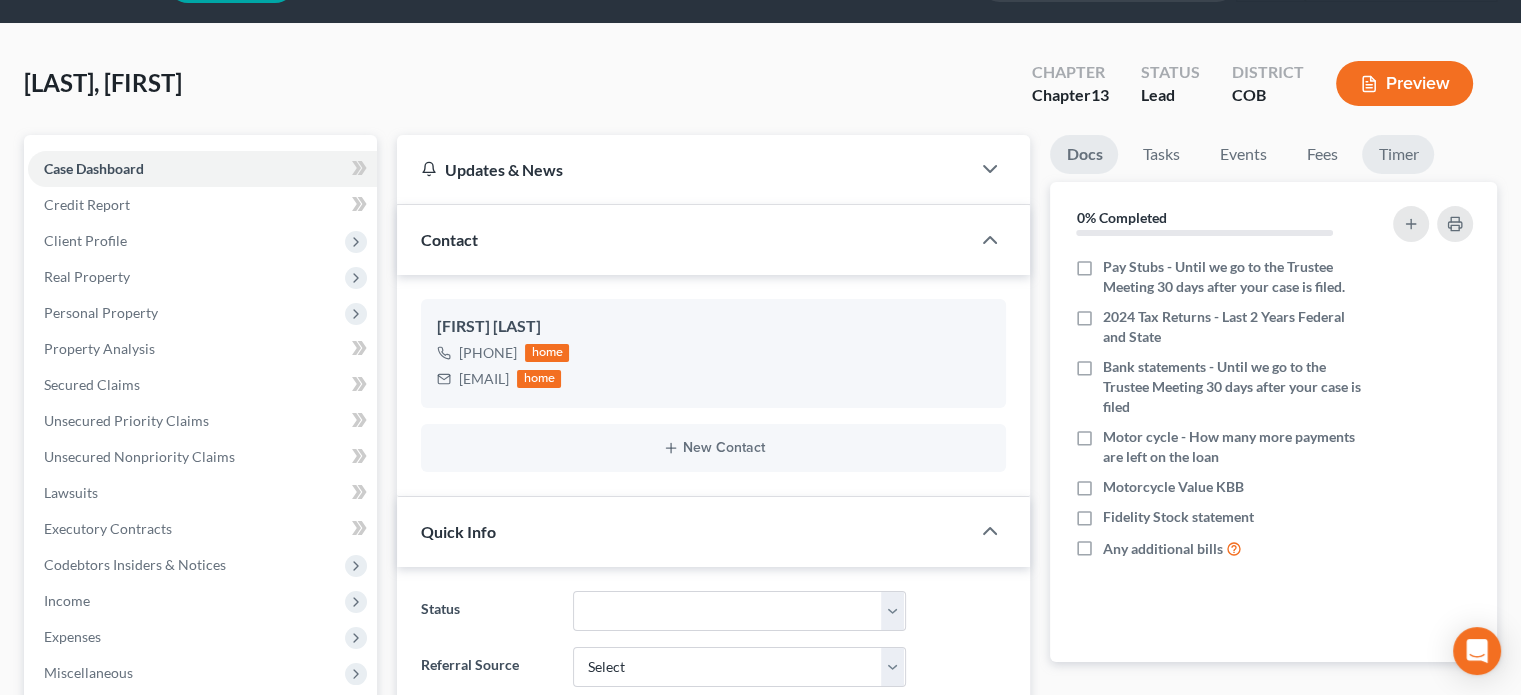 click on "Timer" at bounding box center [1398, 154] 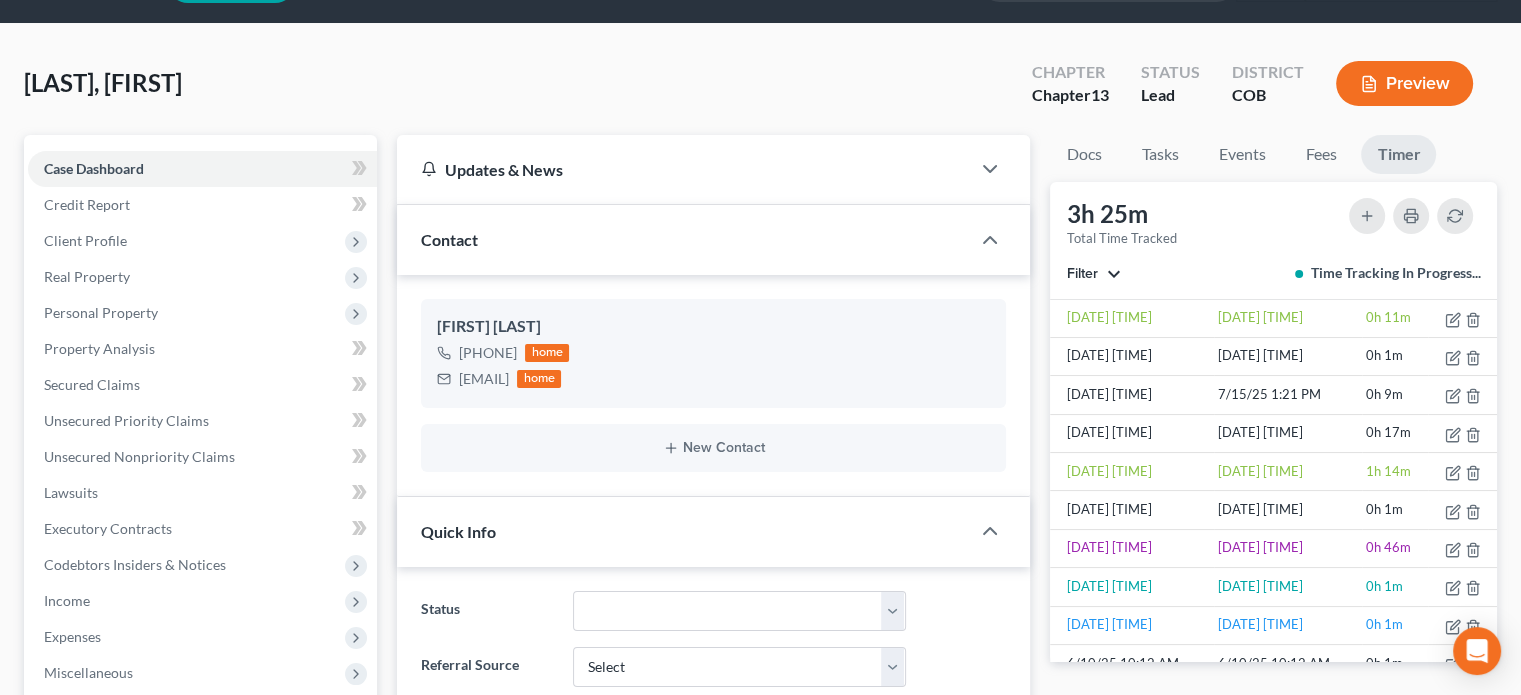 scroll, scrollTop: 80, scrollLeft: 0, axis: vertical 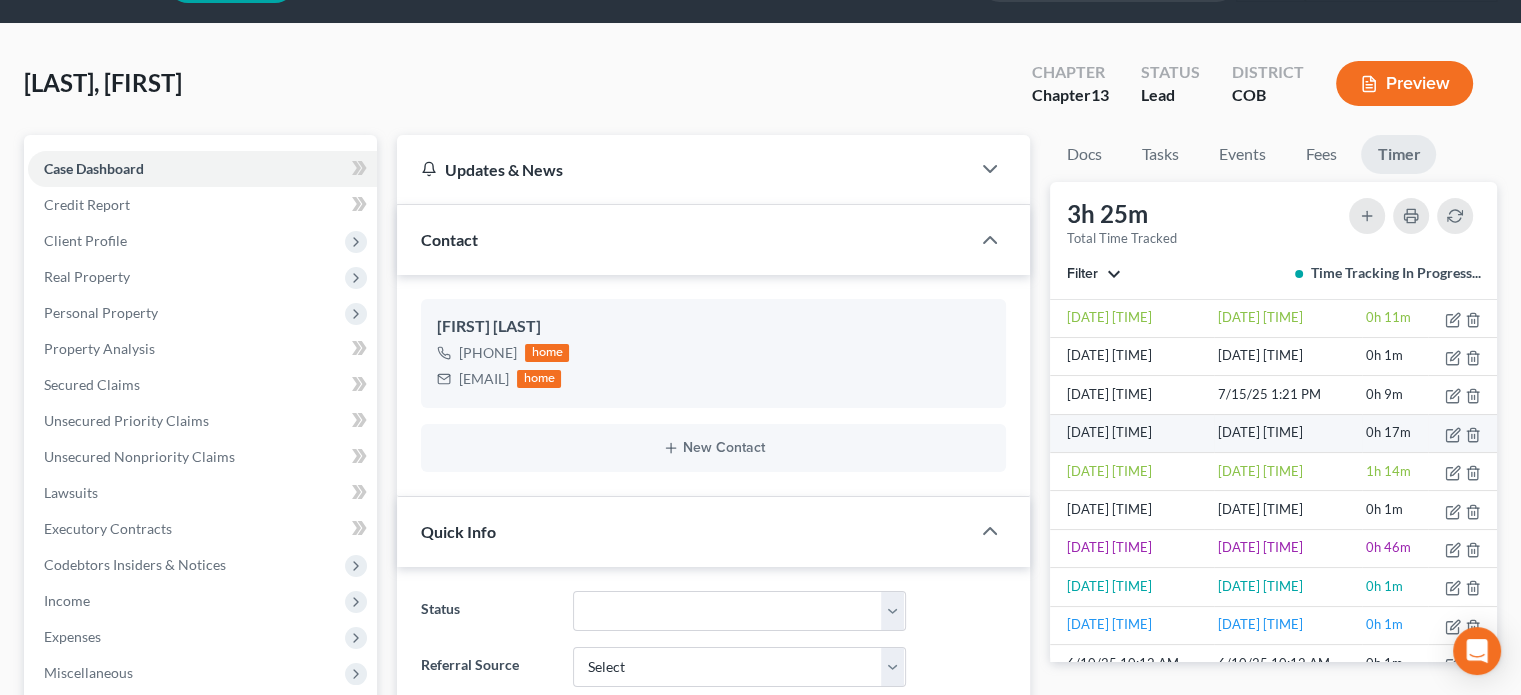 click on "0h 17m" at bounding box center (1395, 433) 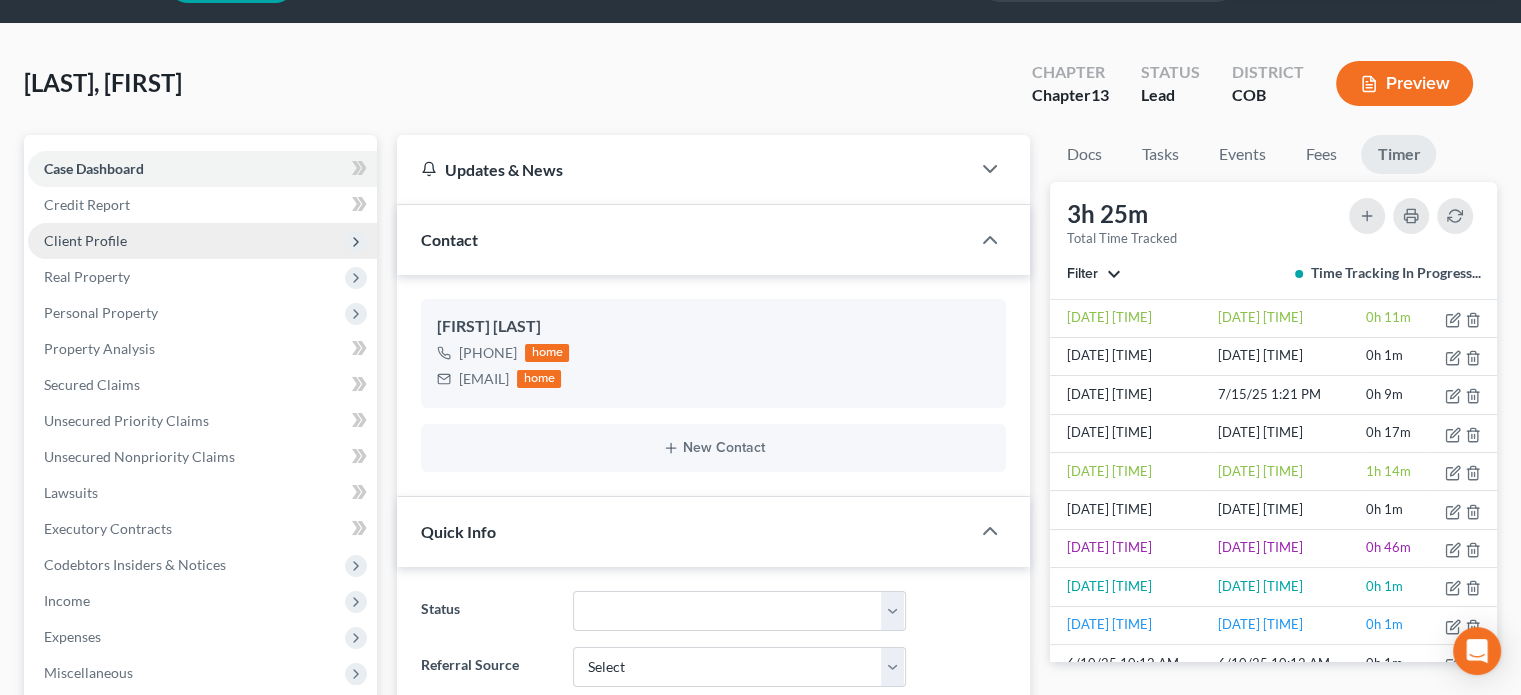 click on "Client Profile" at bounding box center (85, 240) 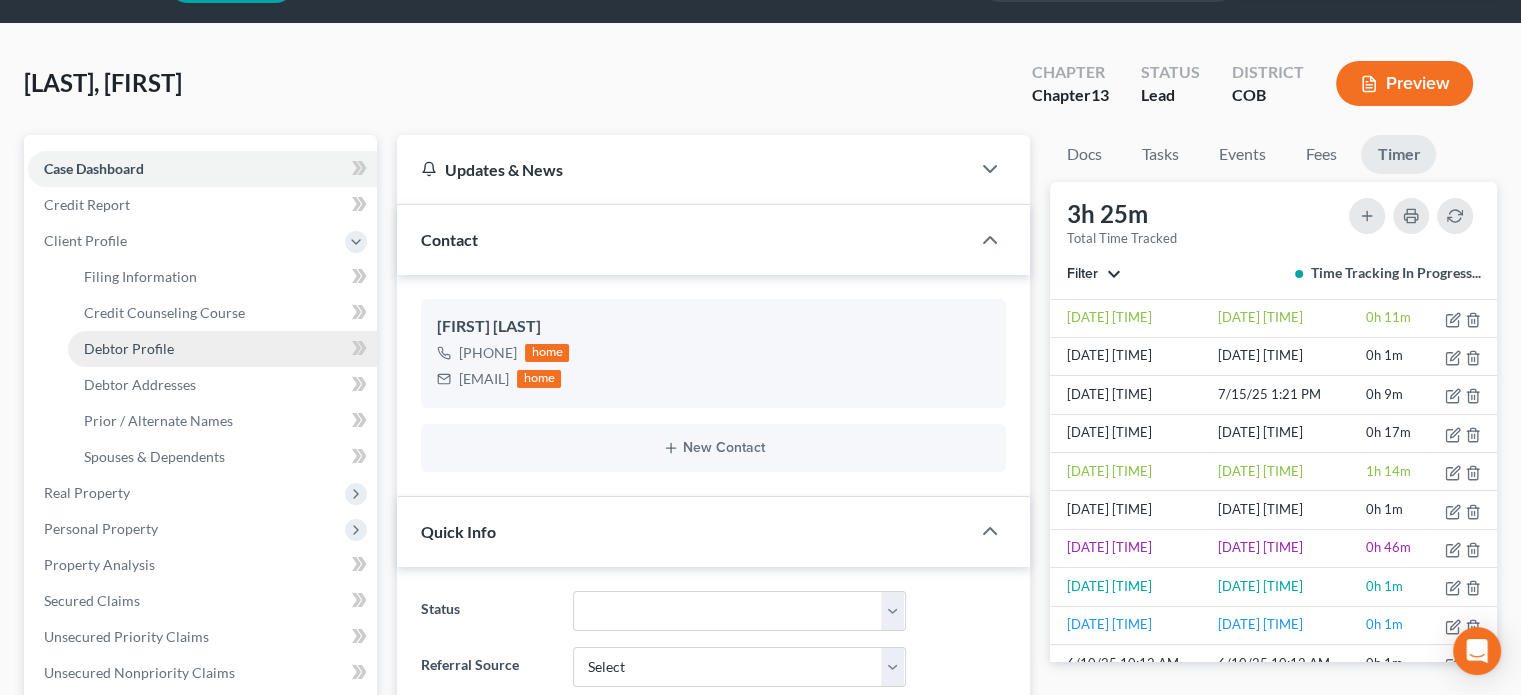 click on "Debtor Profile" at bounding box center [222, 349] 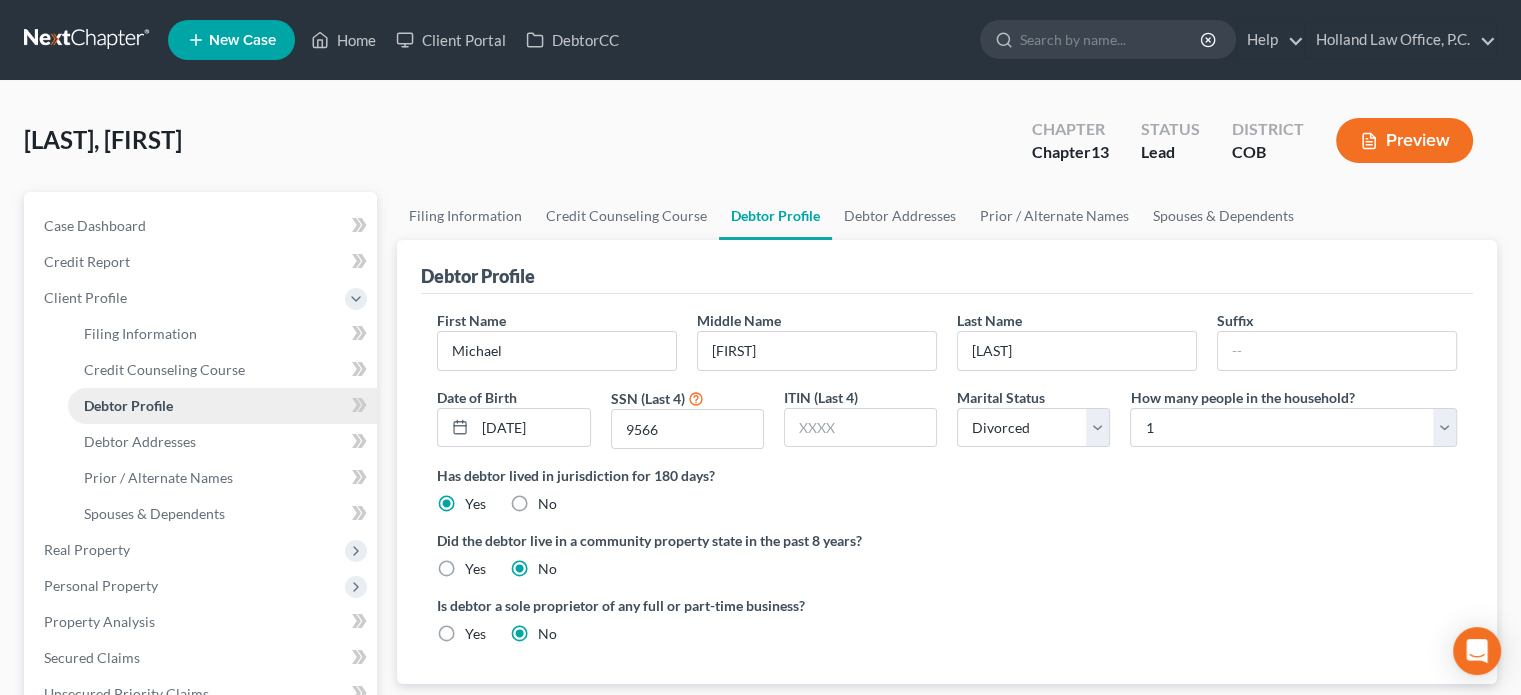 scroll, scrollTop: 0, scrollLeft: 0, axis: both 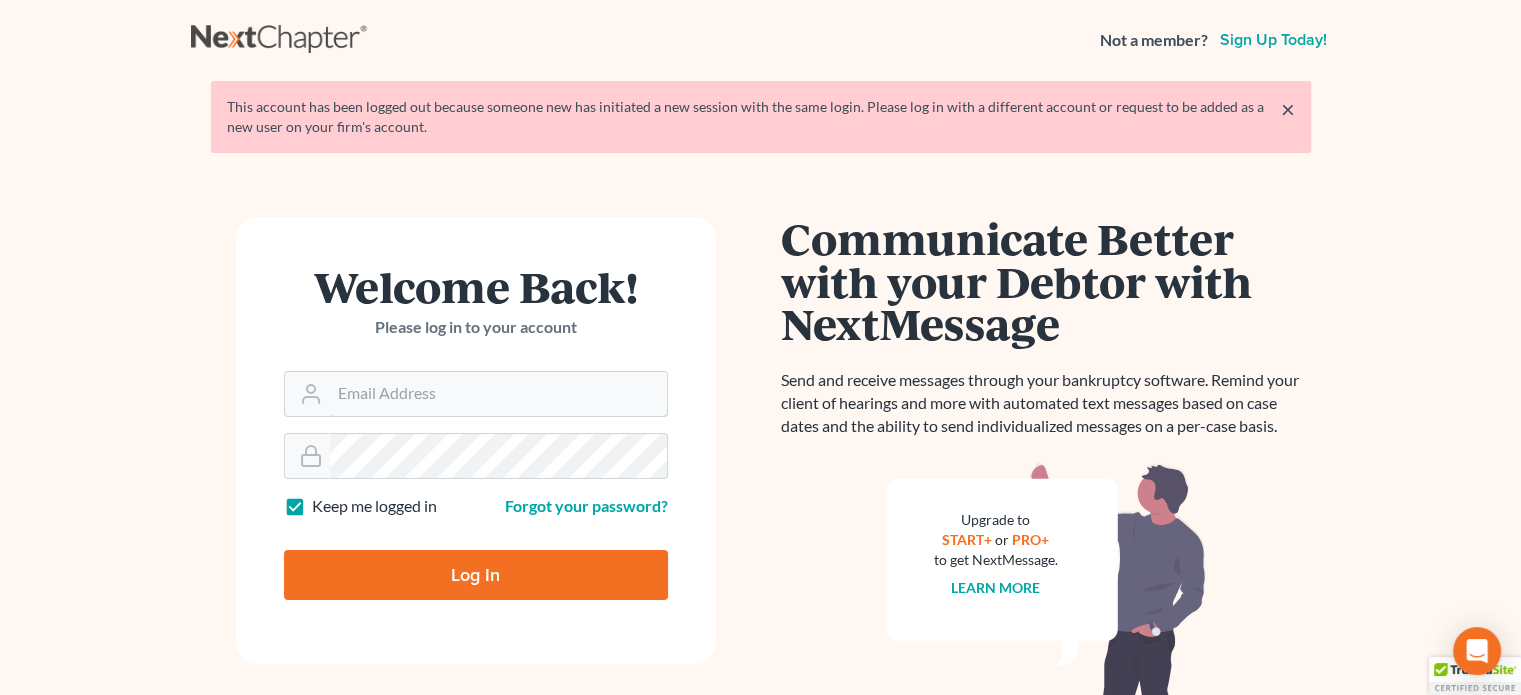 type on "[EMAIL]" 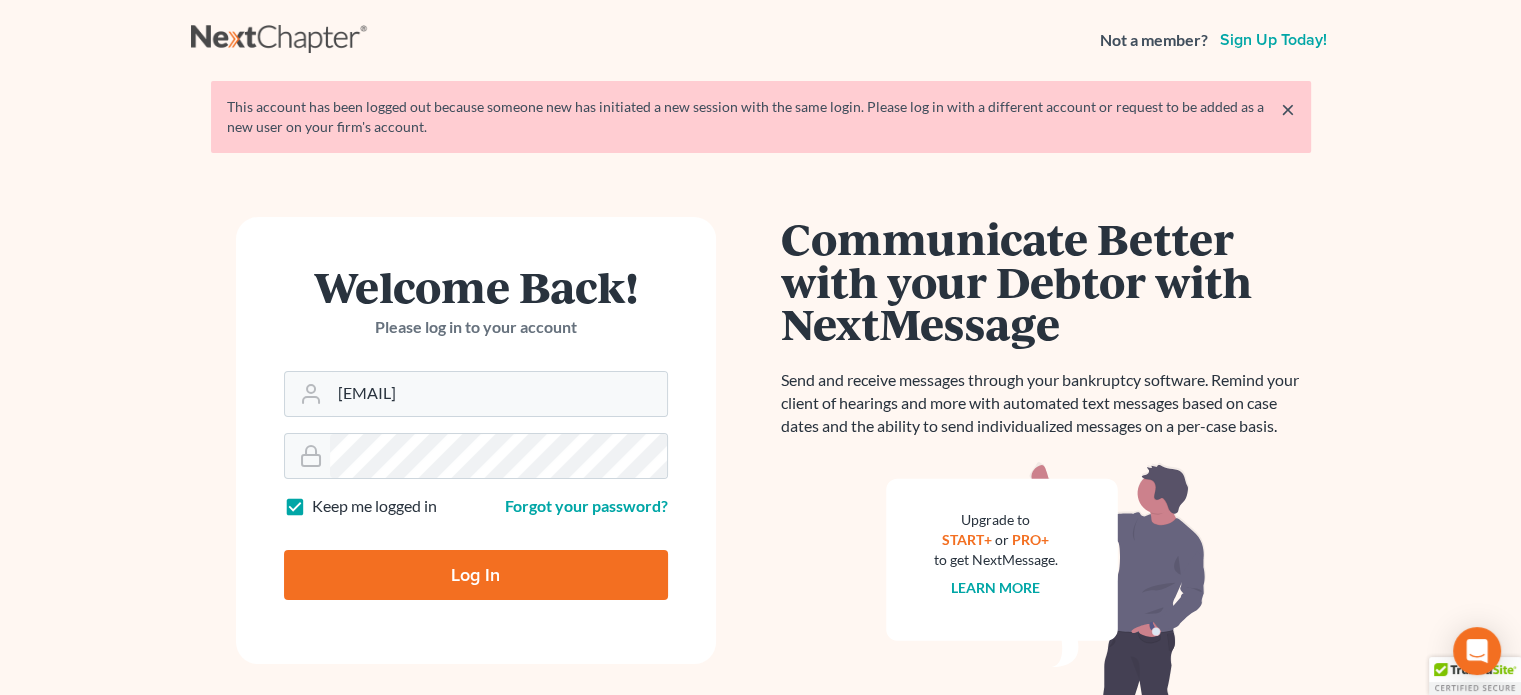 click on "Log In" at bounding box center [476, 575] 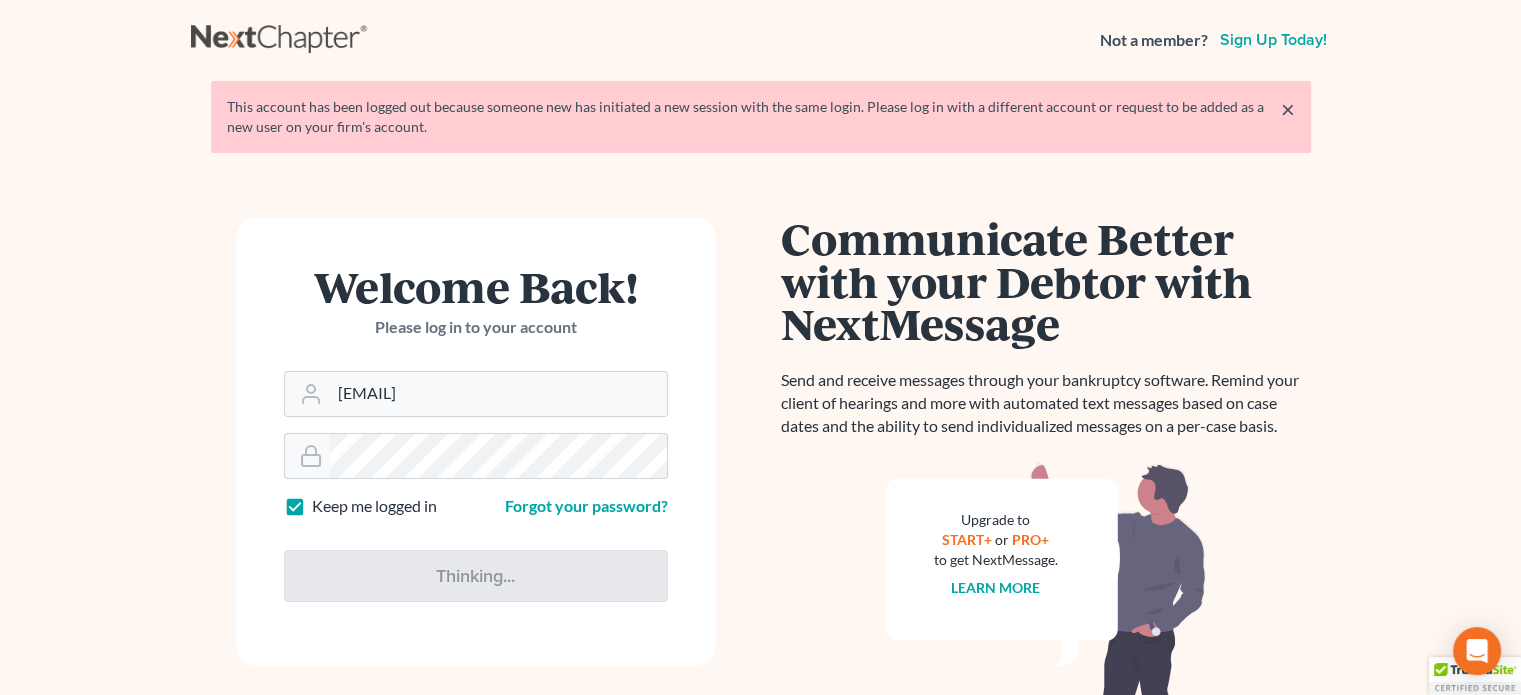 type on "Thinking..." 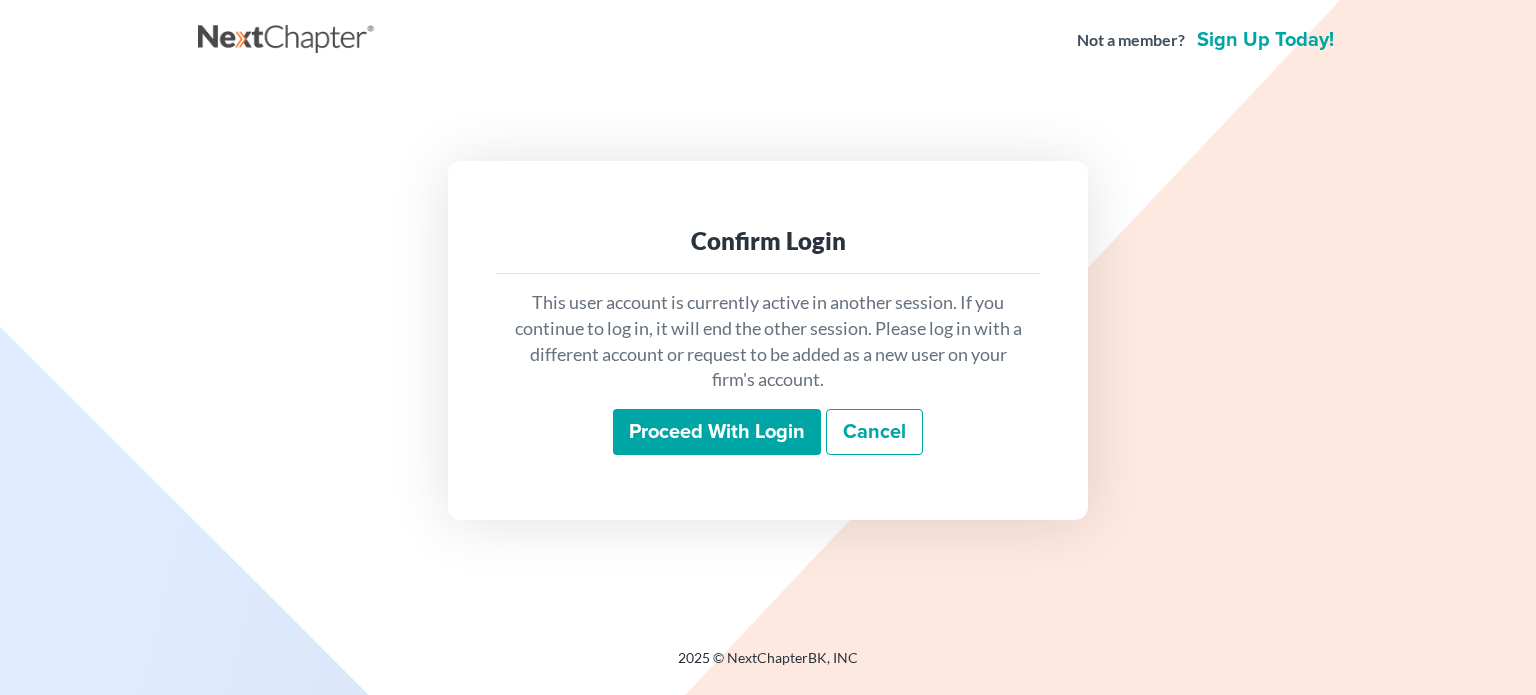 scroll, scrollTop: 0, scrollLeft: 0, axis: both 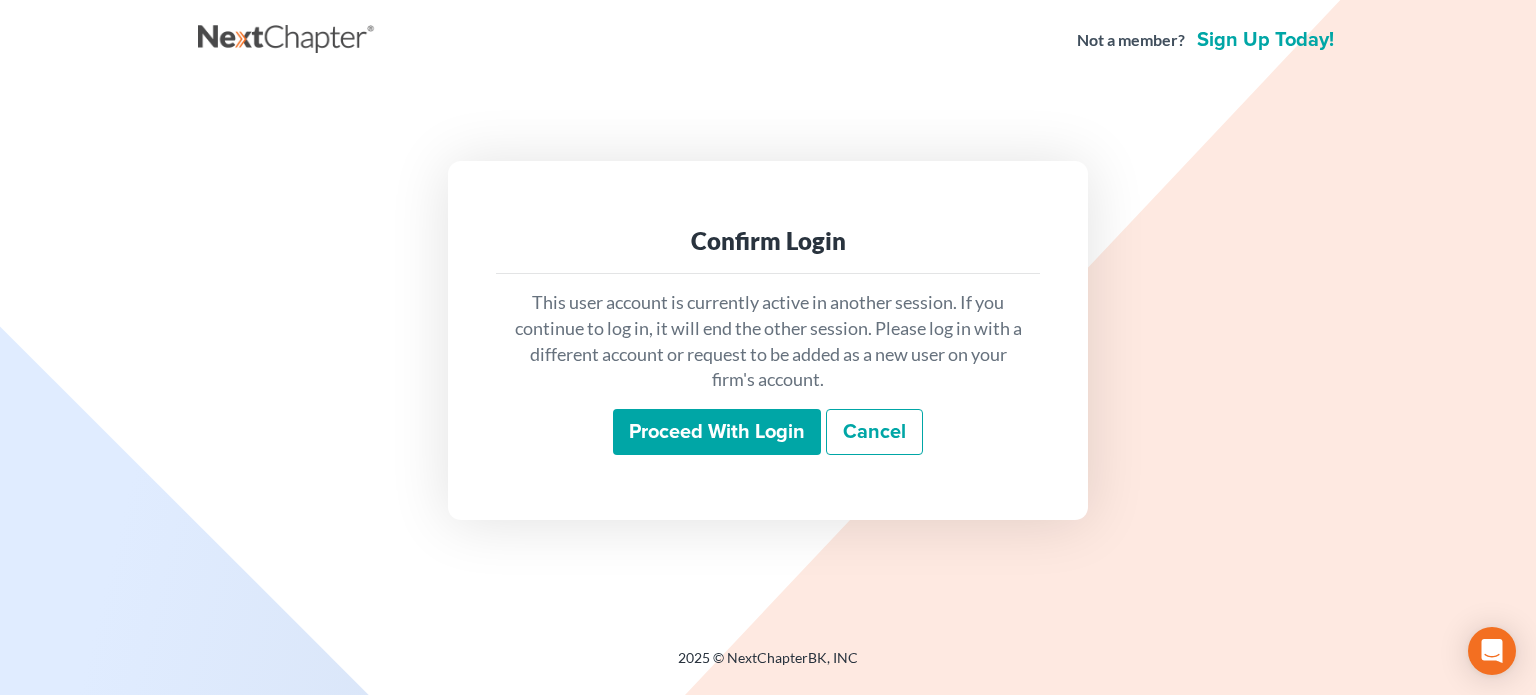 click on "Proceed with login" at bounding box center (717, 432) 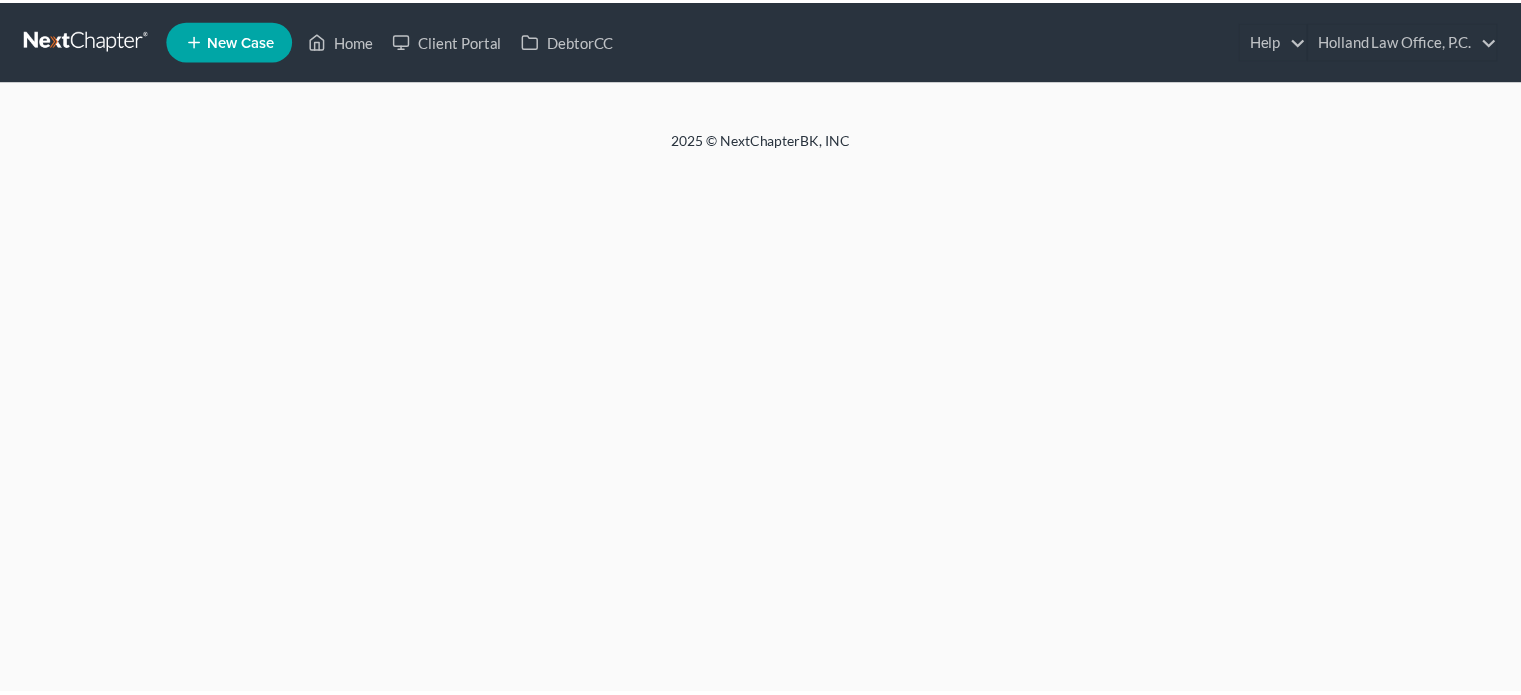 scroll, scrollTop: 0, scrollLeft: 0, axis: both 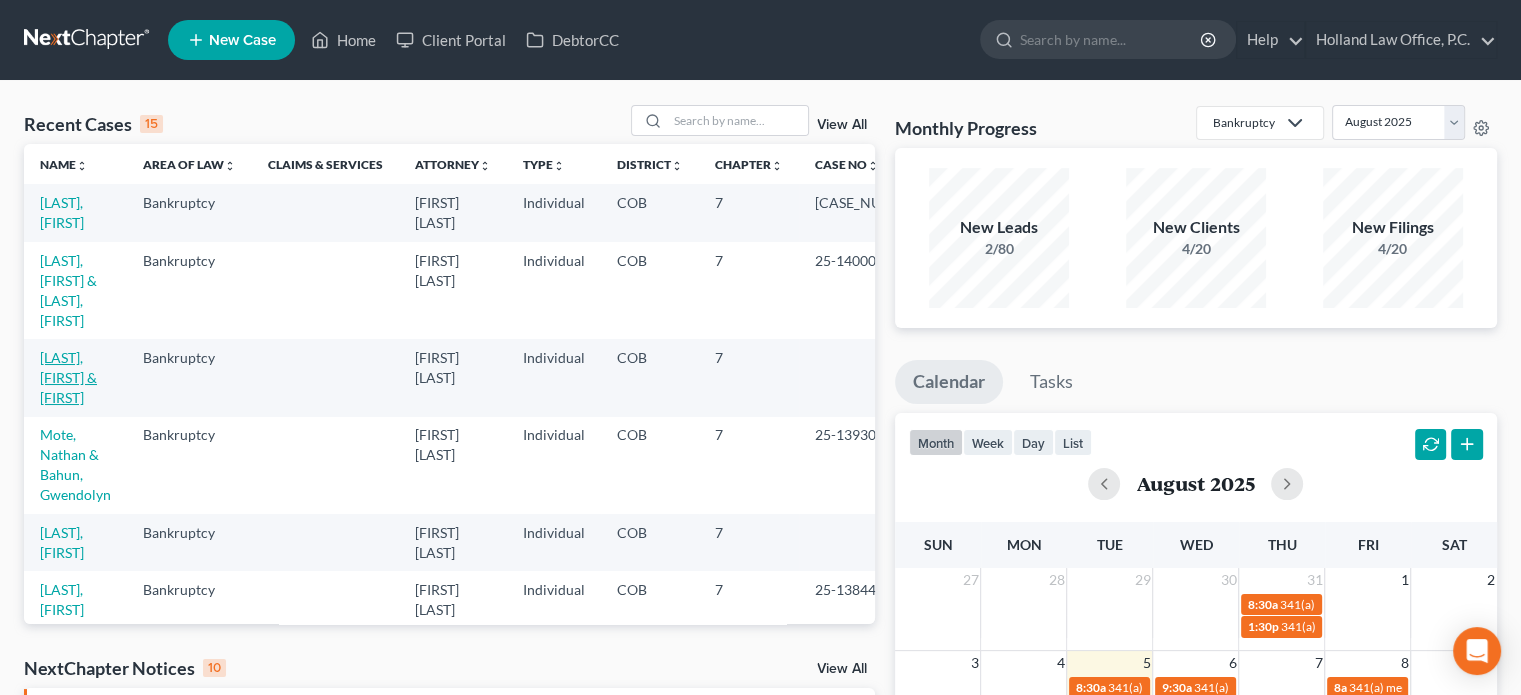 click on "Hoefer, Shane & Susan" at bounding box center [68, 377] 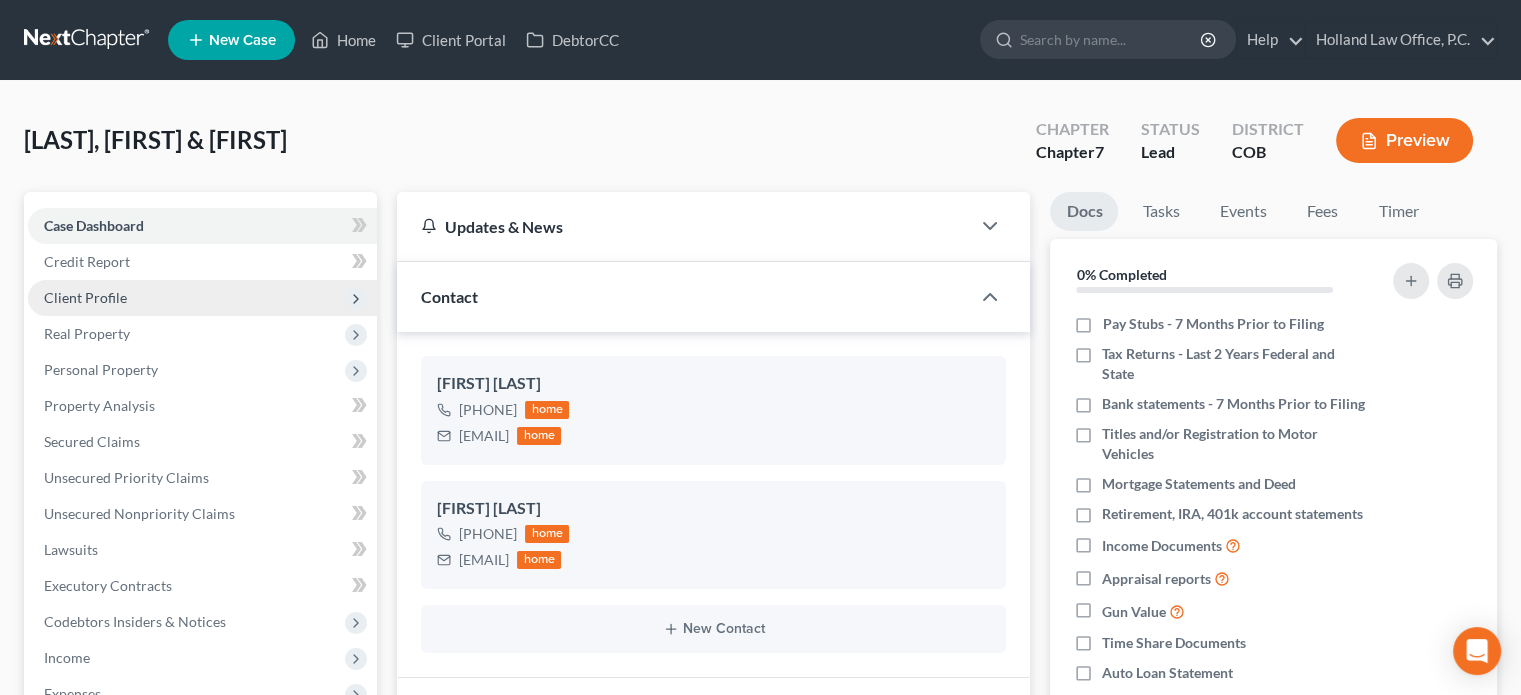 click on "Client Profile" at bounding box center [202, 298] 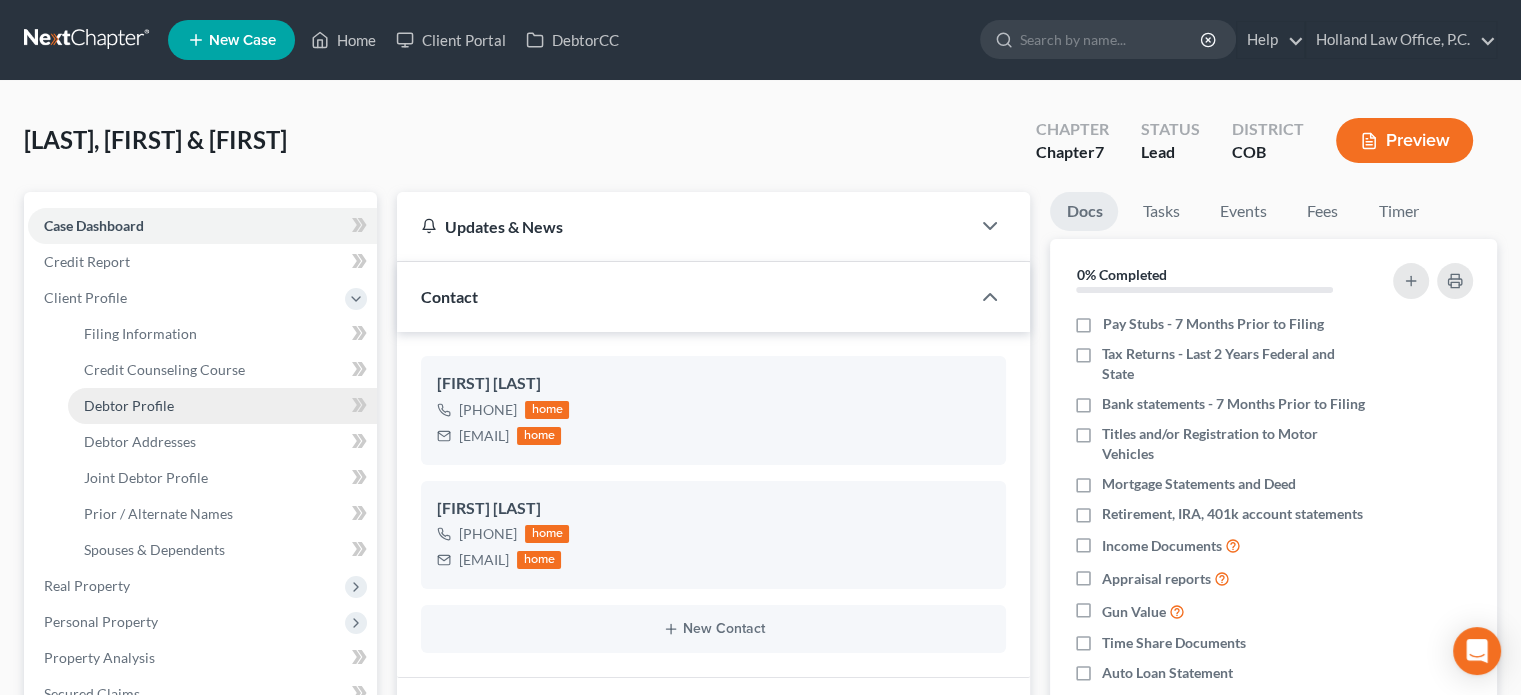 click on "Debtor Profile" at bounding box center (129, 405) 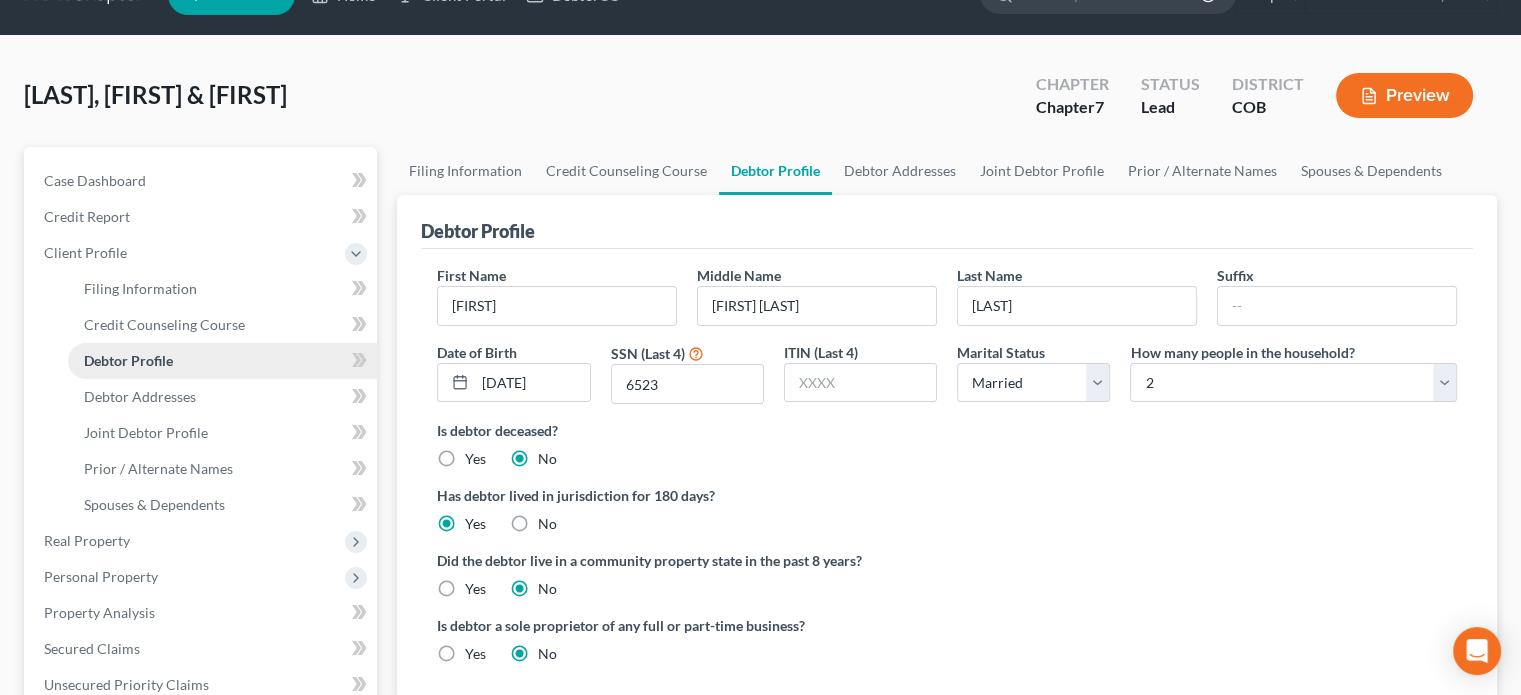 scroll, scrollTop: 37, scrollLeft: 0, axis: vertical 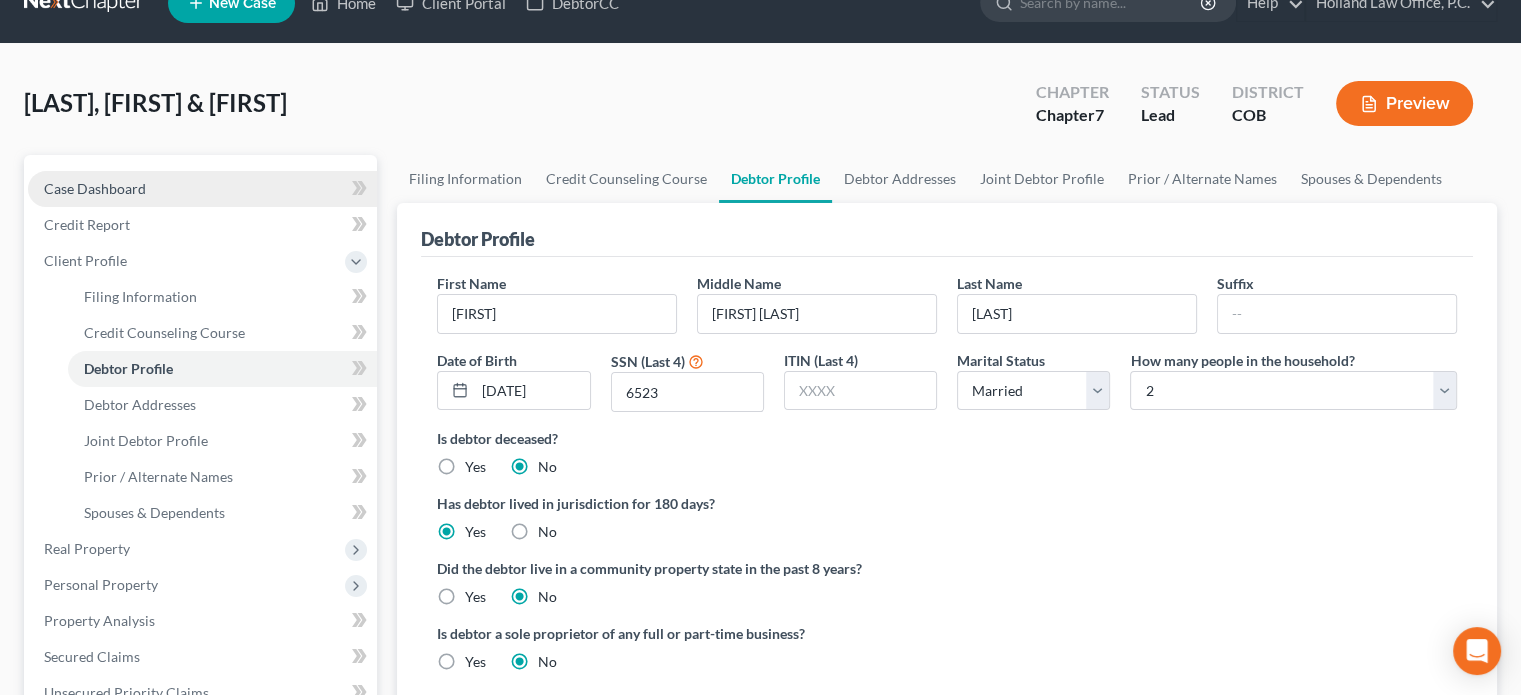 click on "Case Dashboard" at bounding box center (95, 188) 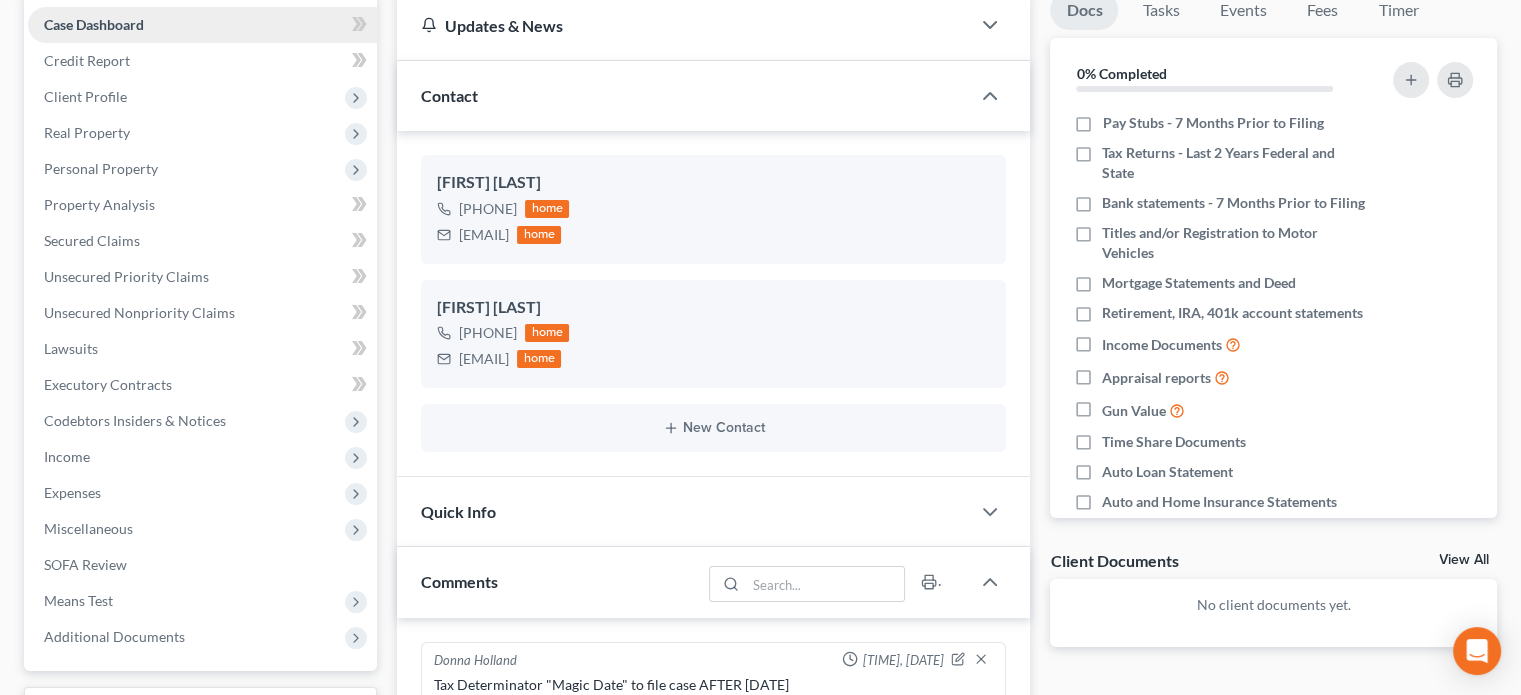 scroll, scrollTop: 204, scrollLeft: 0, axis: vertical 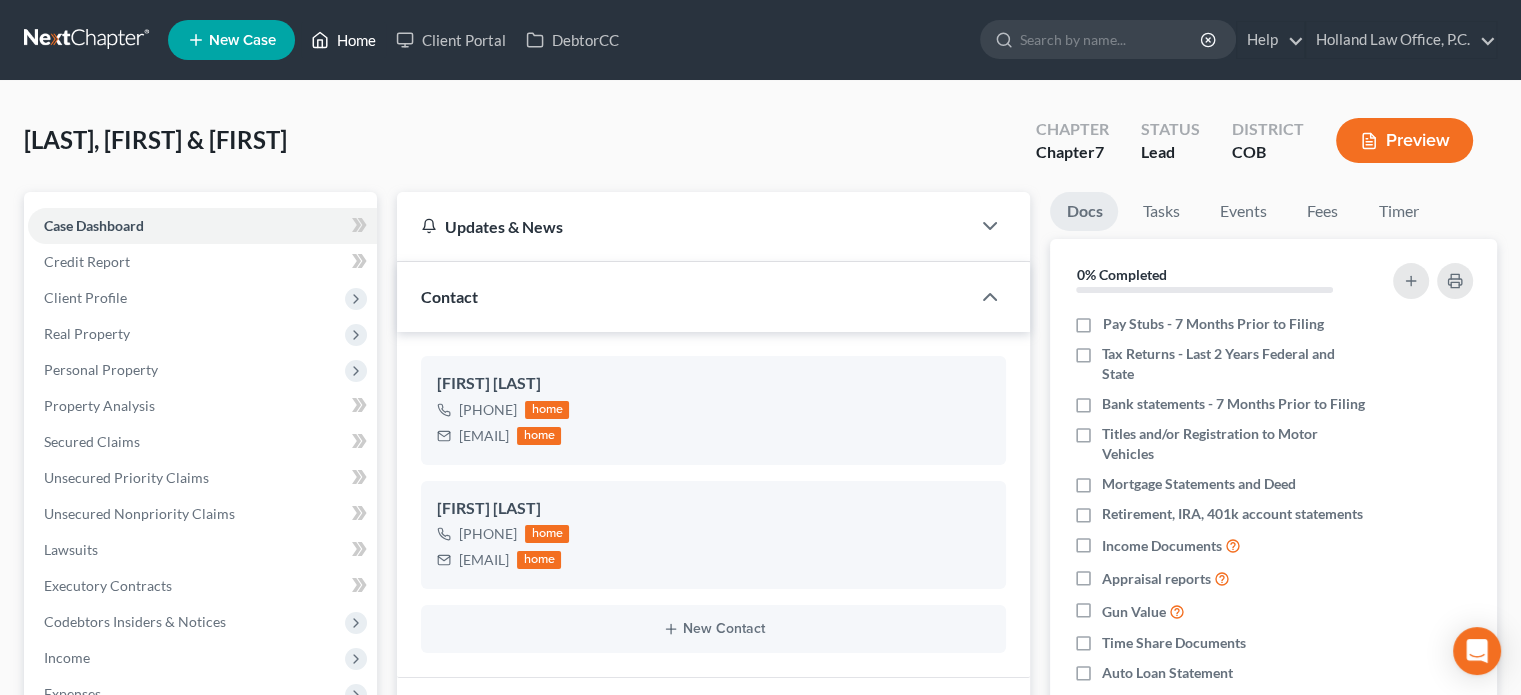 click on "Home" at bounding box center [343, 40] 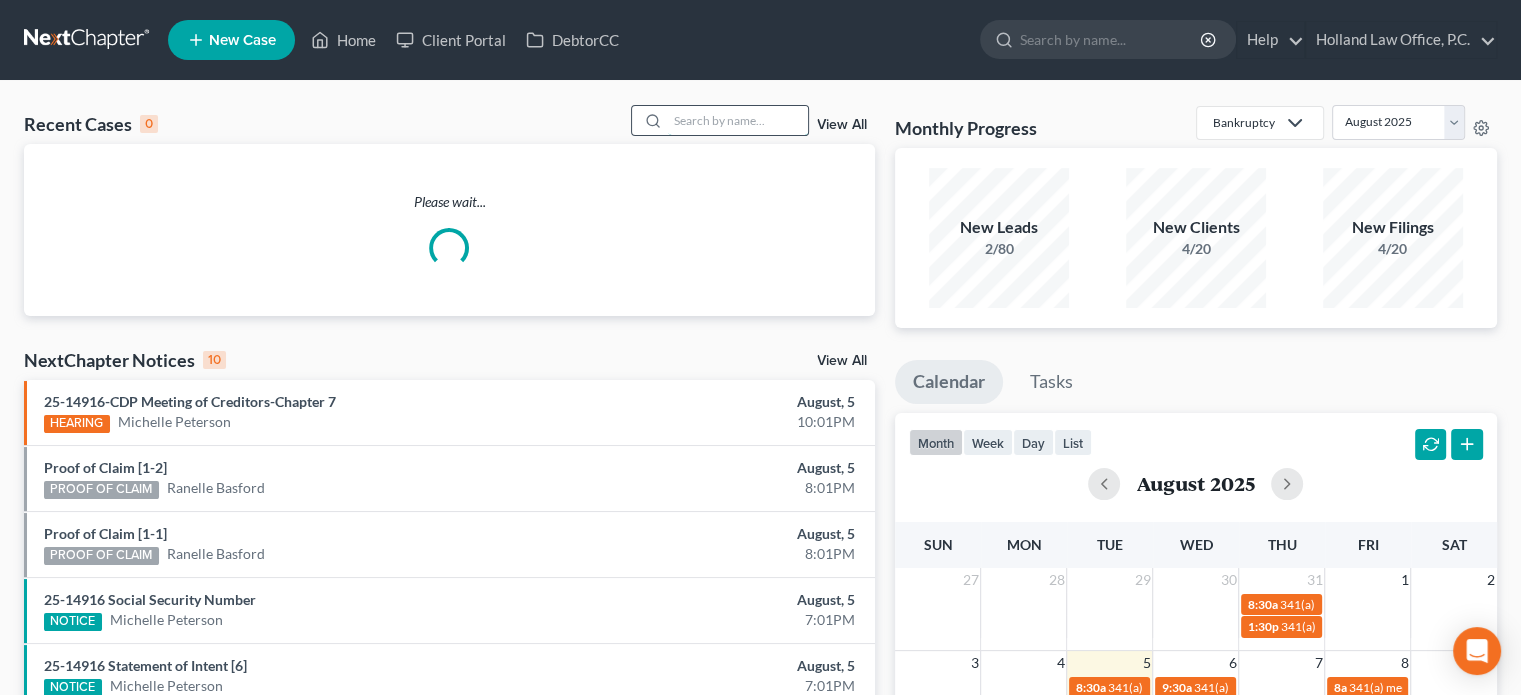 click at bounding box center (738, 120) 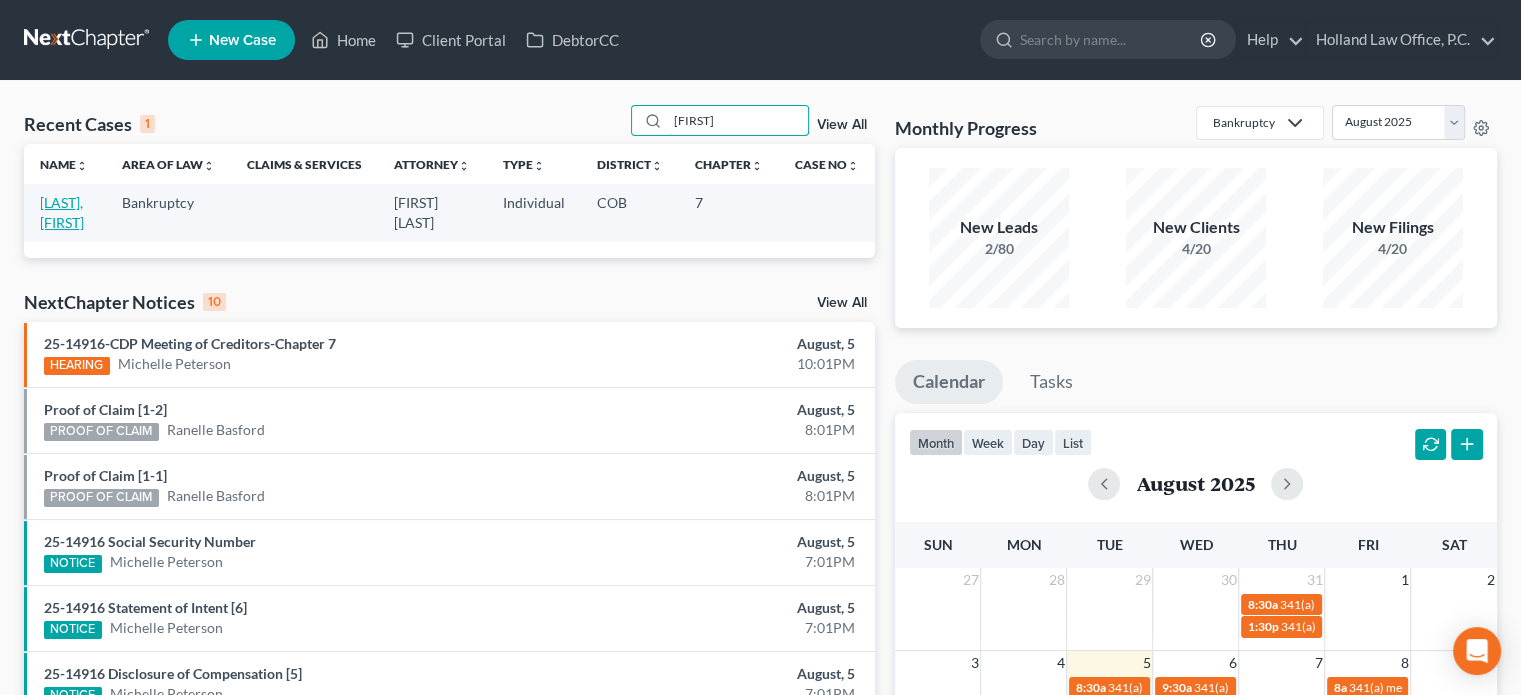 type on "Tanisha" 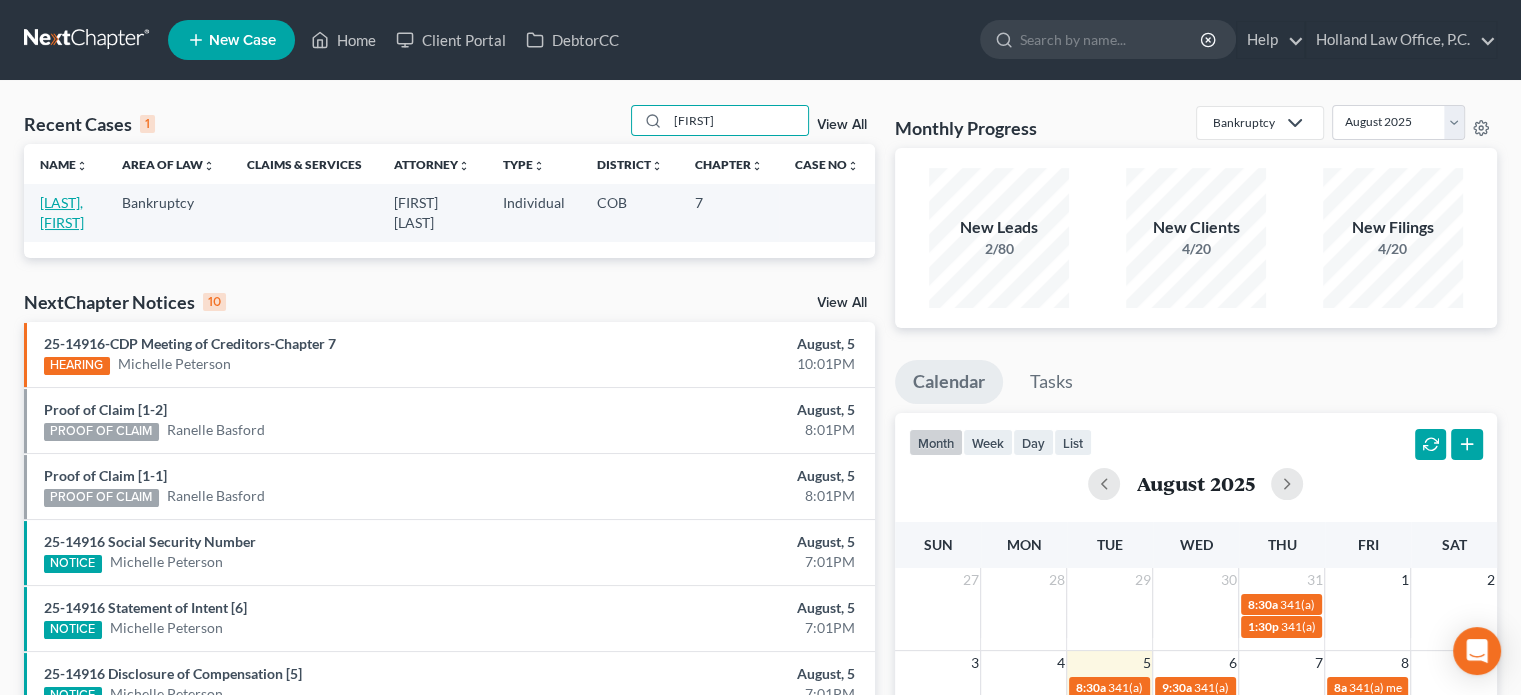 click on "[LAST], [FIRST]" at bounding box center [62, 212] 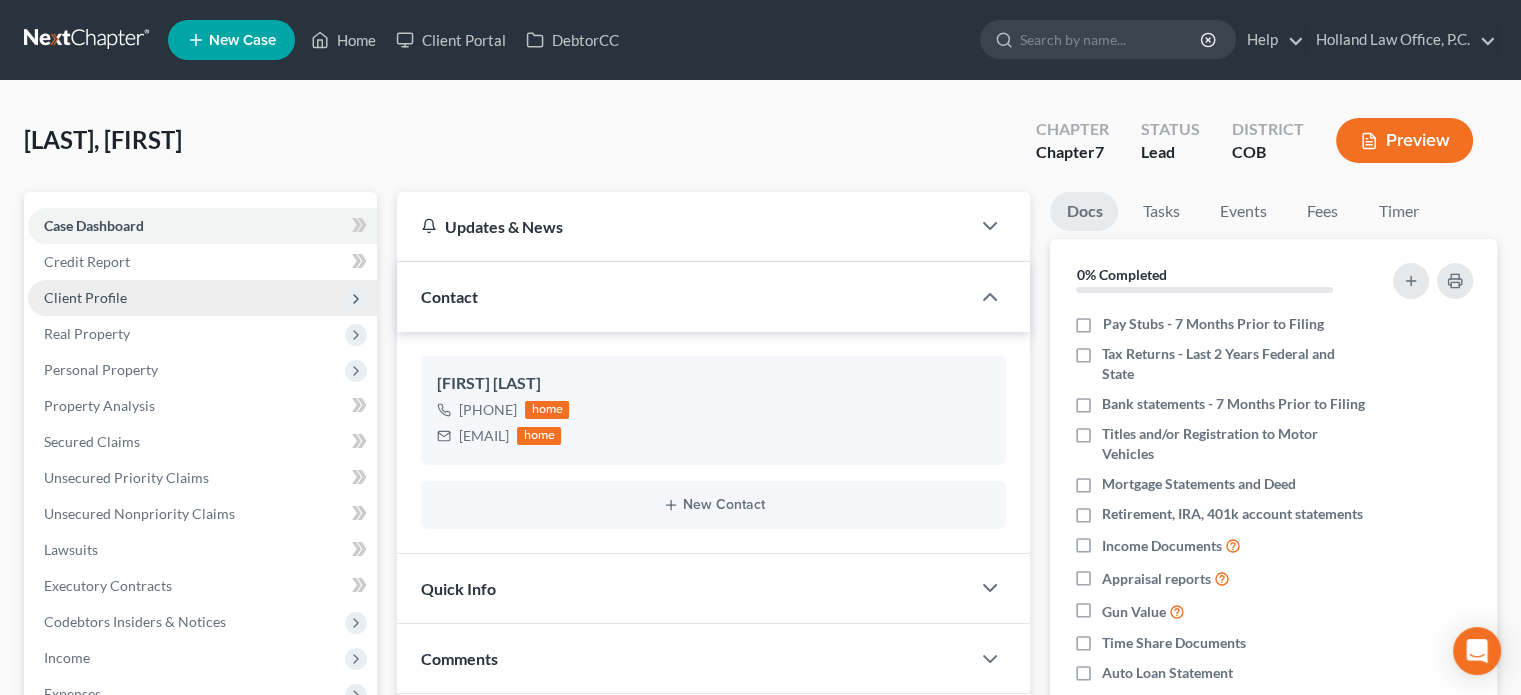 click on "Client Profile" at bounding box center (202, 298) 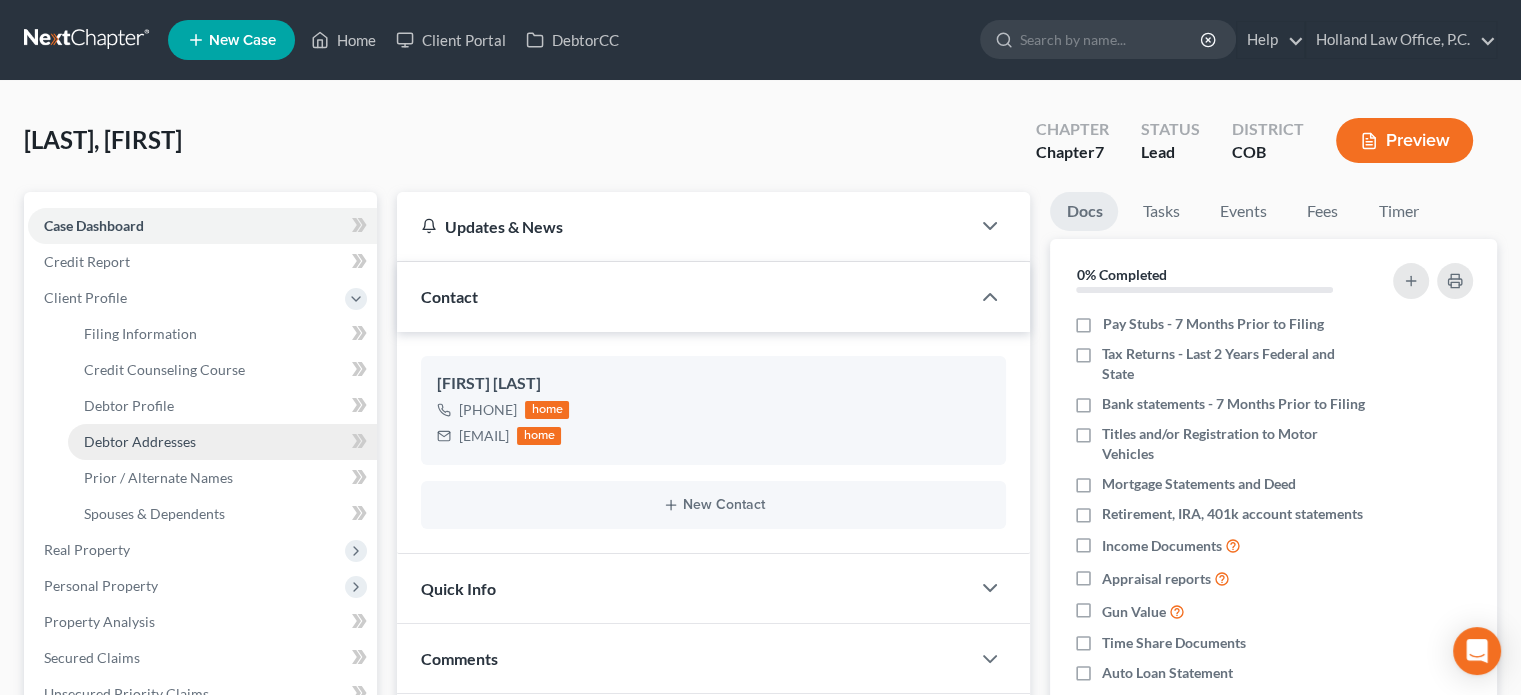 click on "Debtor Addresses" at bounding box center (140, 441) 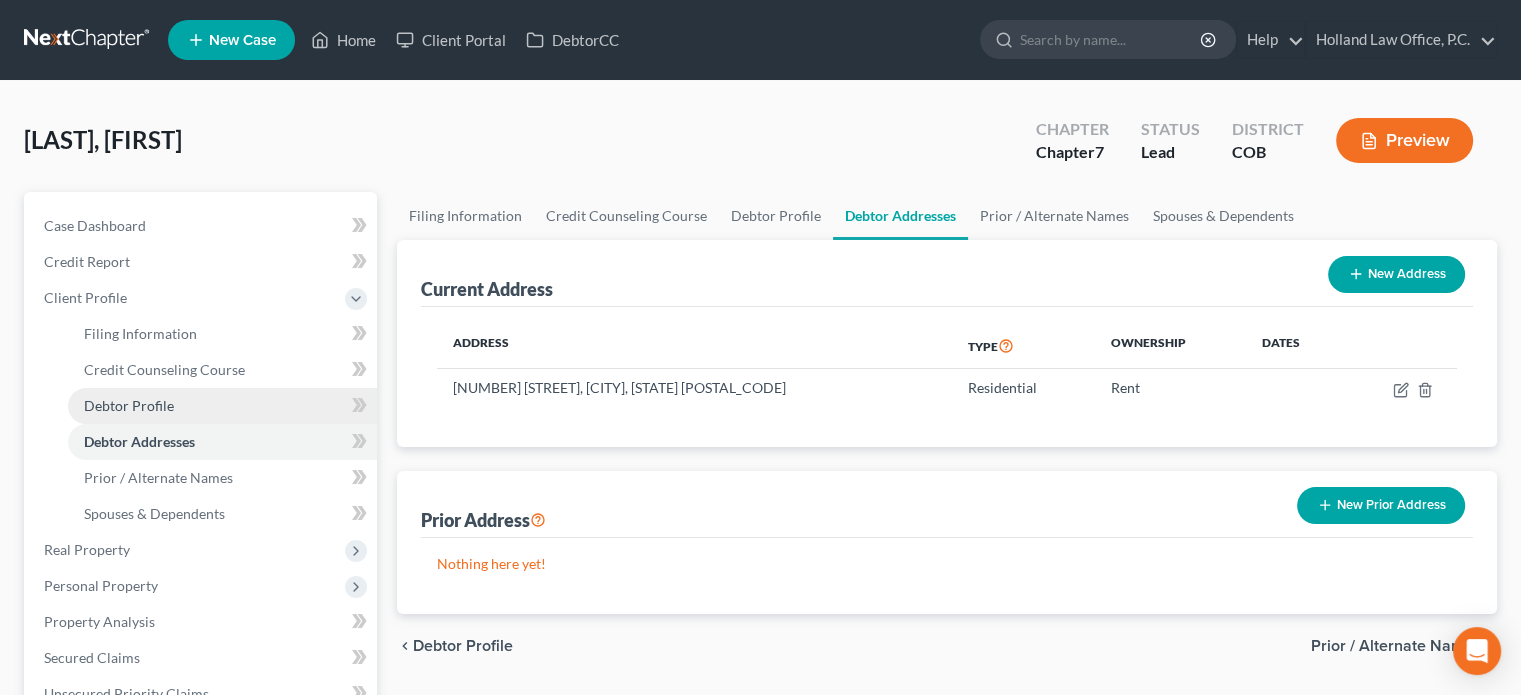 click on "Debtor Profile" at bounding box center (222, 406) 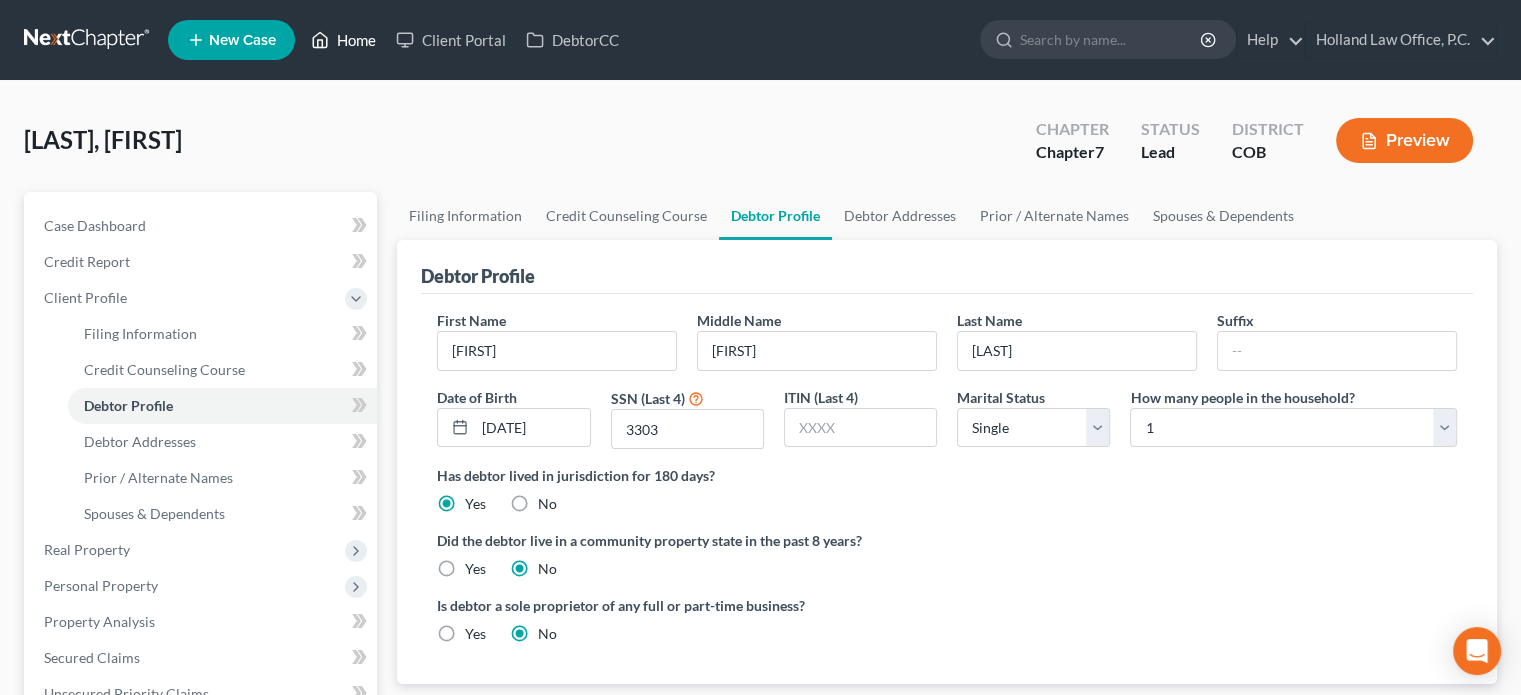 click on "Home" at bounding box center [343, 40] 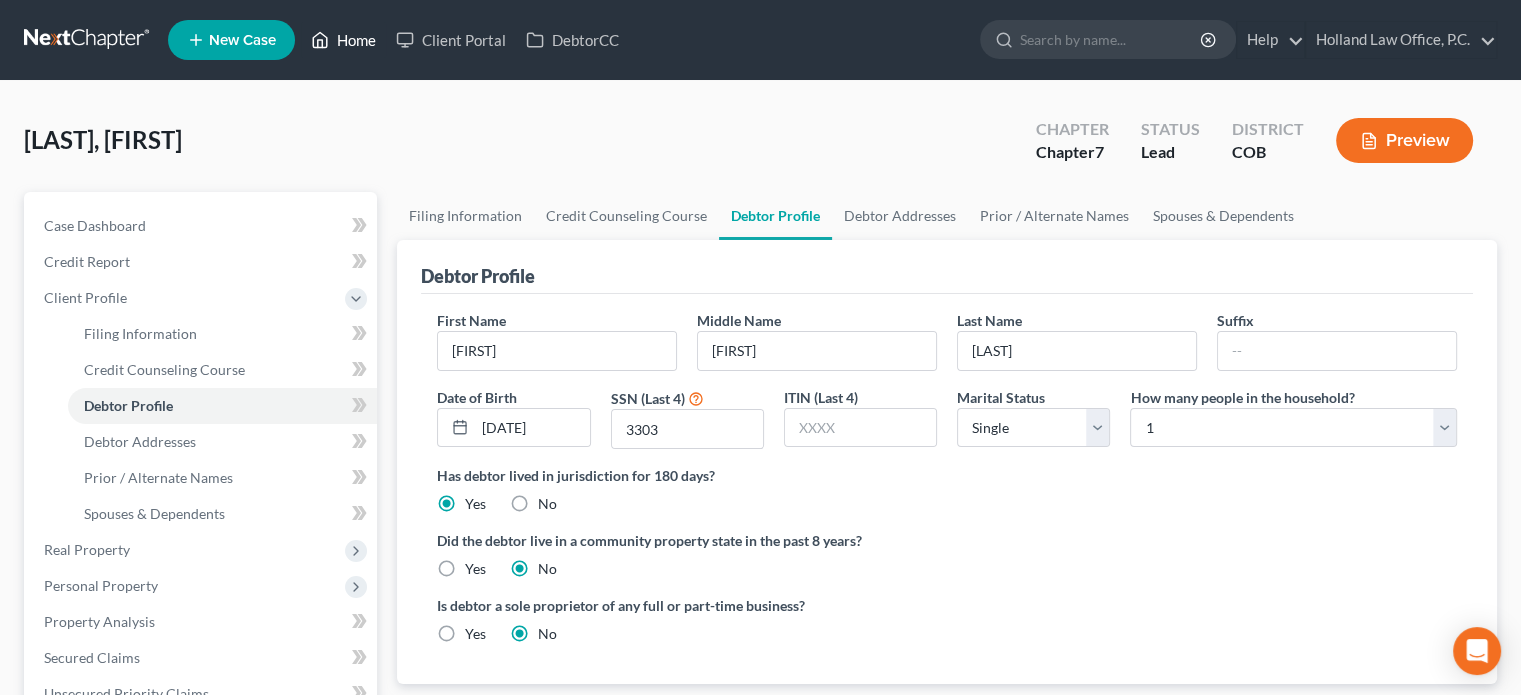 click on "Home" at bounding box center (343, 40) 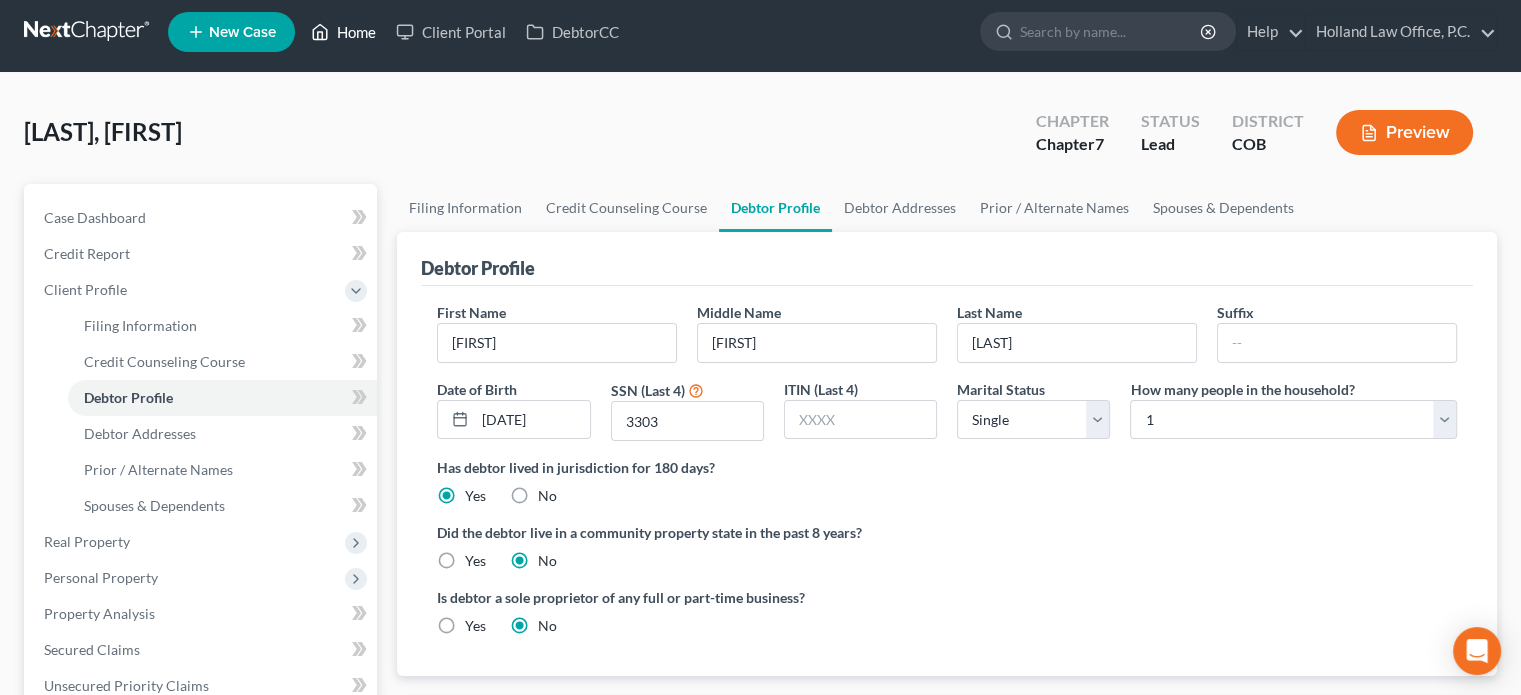 scroll, scrollTop: 9, scrollLeft: 0, axis: vertical 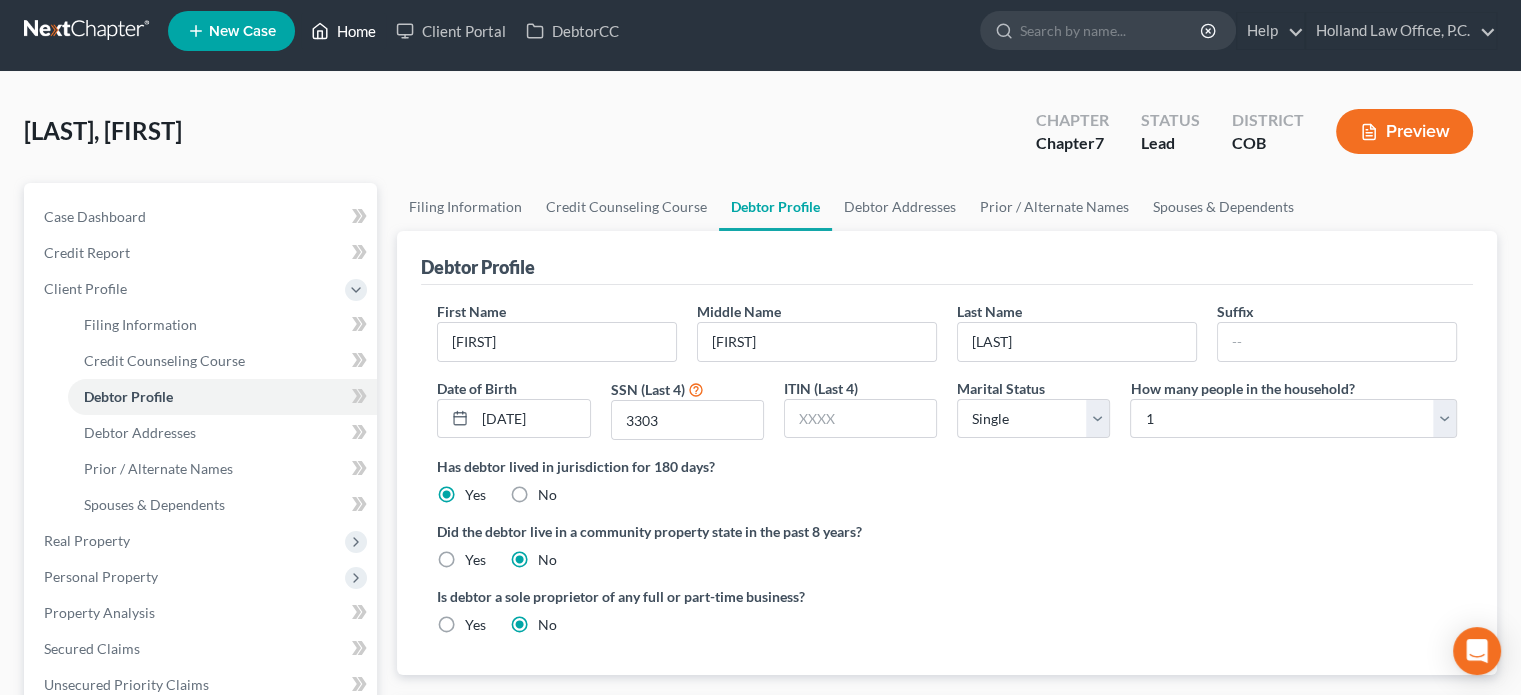 click on "Home" at bounding box center [343, 31] 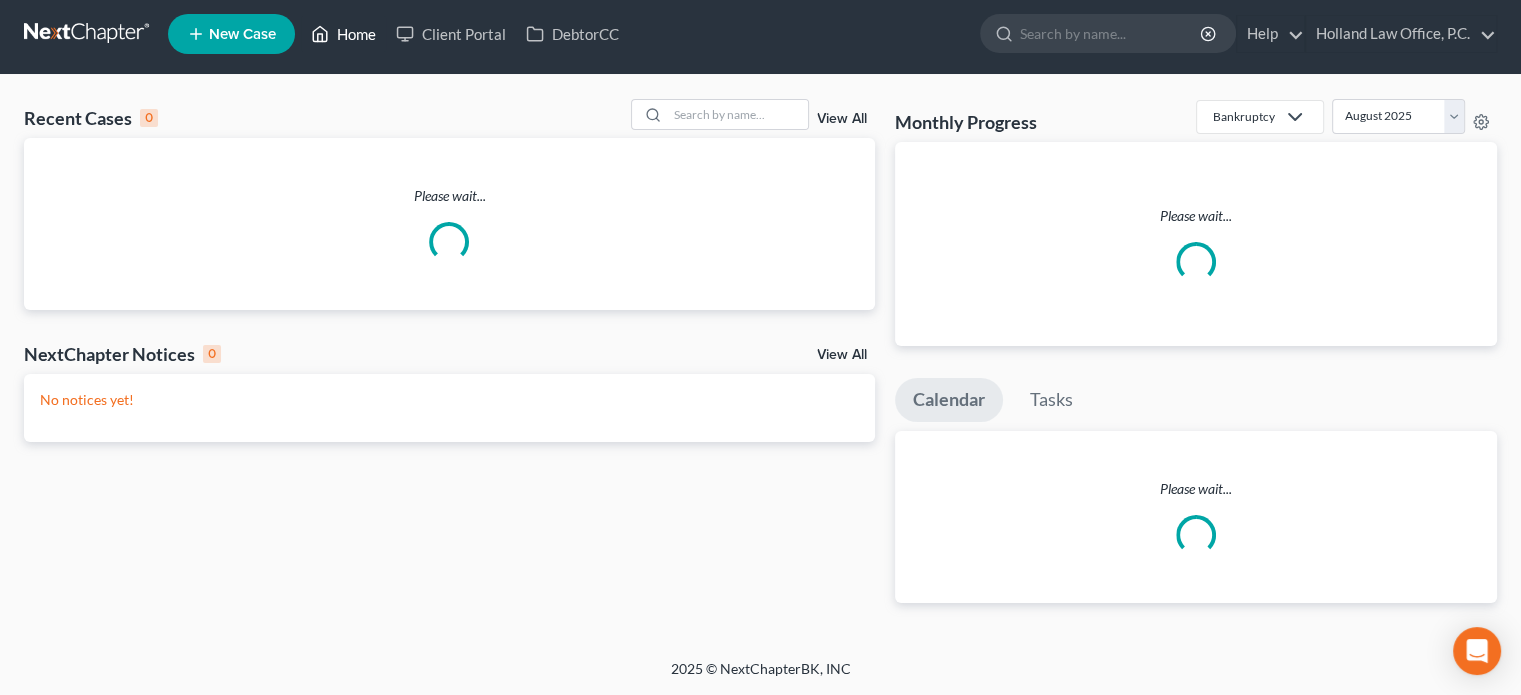 scroll, scrollTop: 0, scrollLeft: 0, axis: both 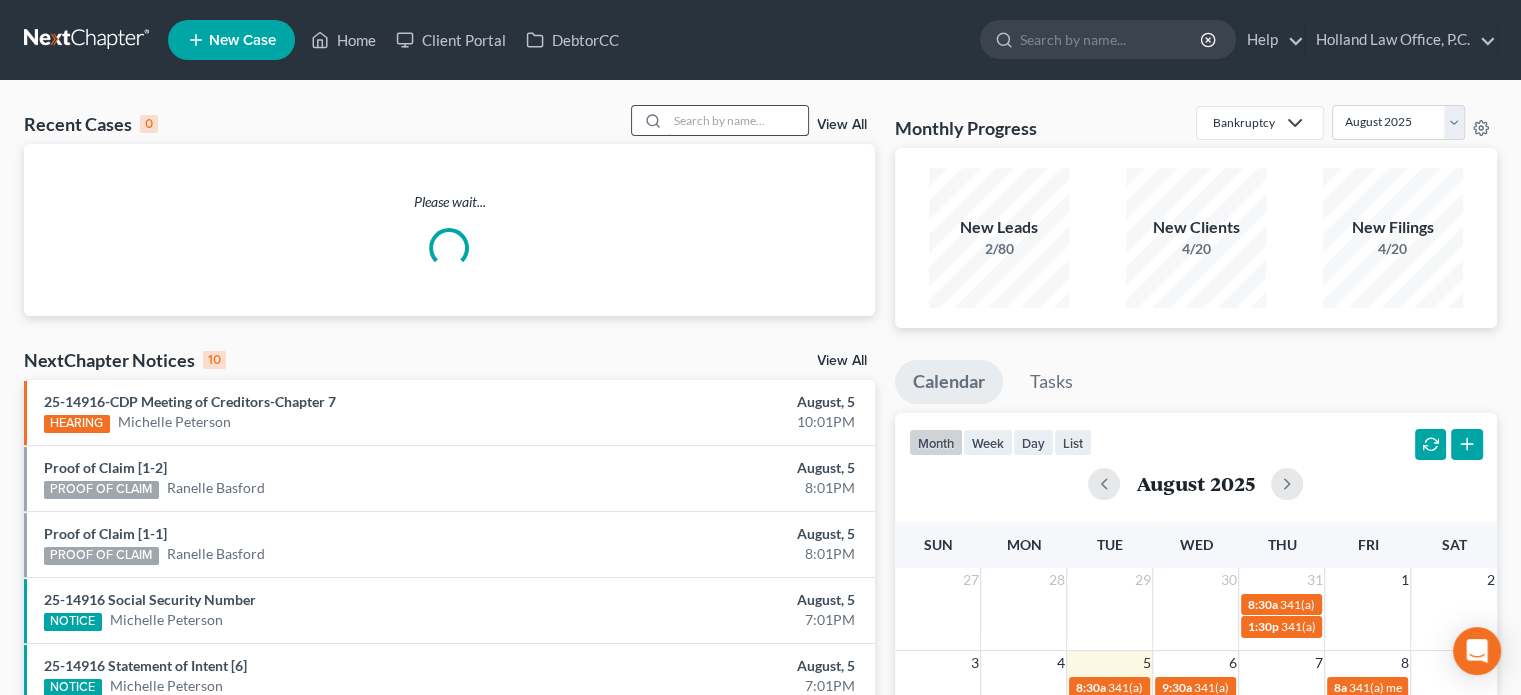 click at bounding box center (738, 120) 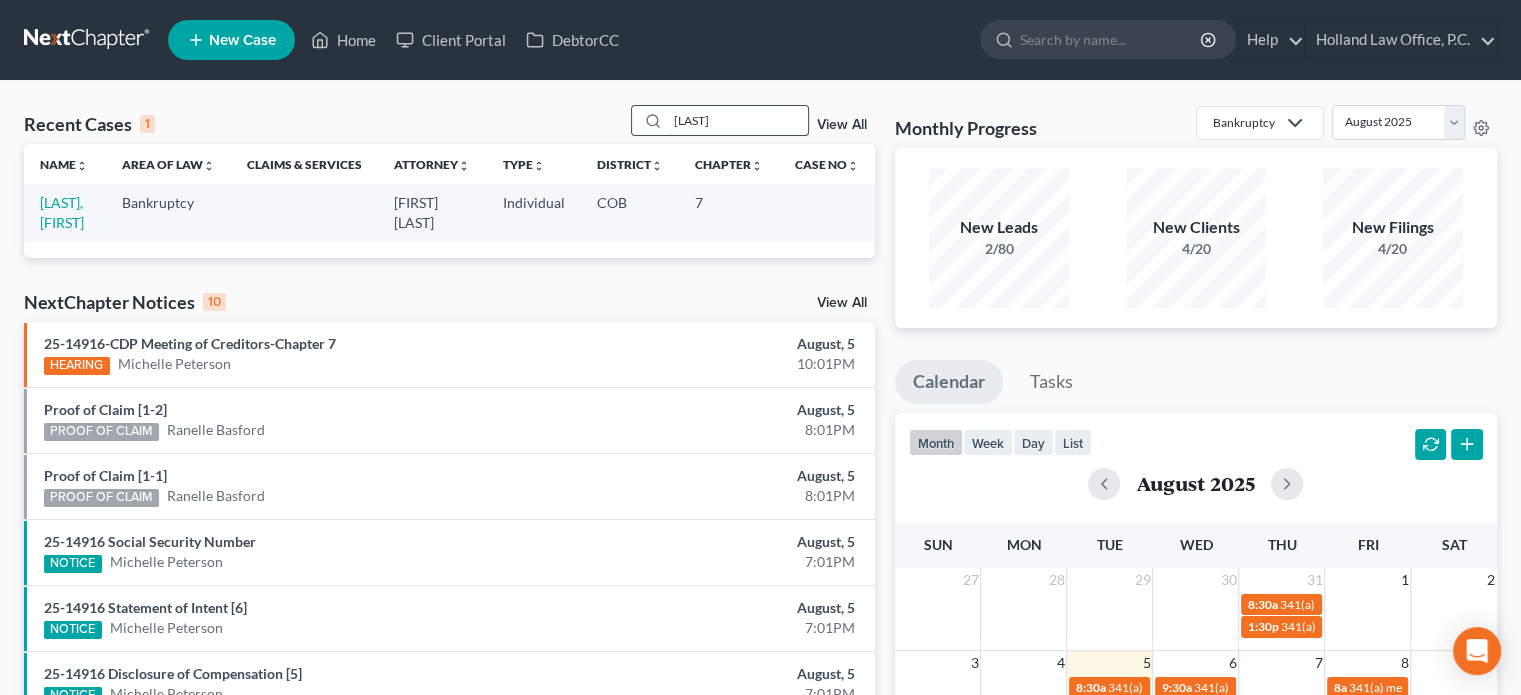 type on "poole" 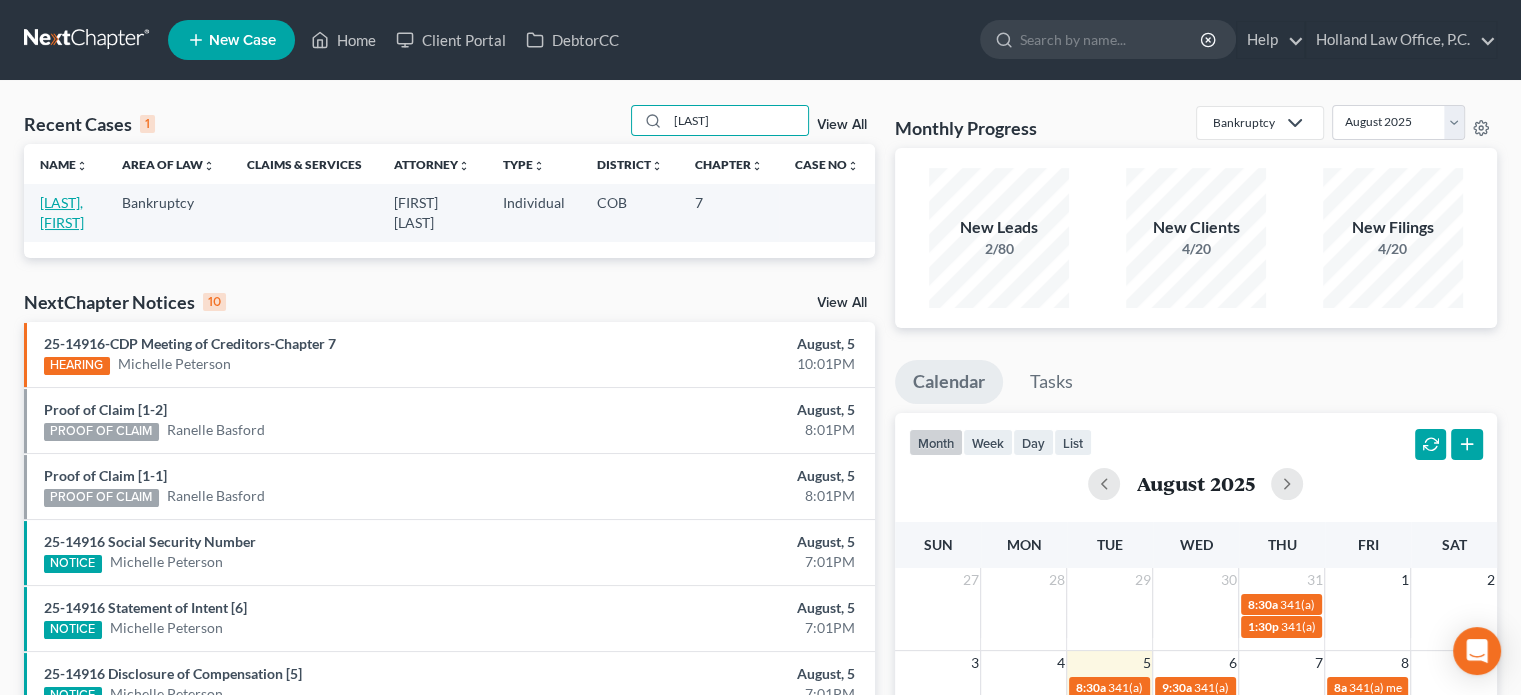 click on "[LAST], [FIRST]" at bounding box center (62, 212) 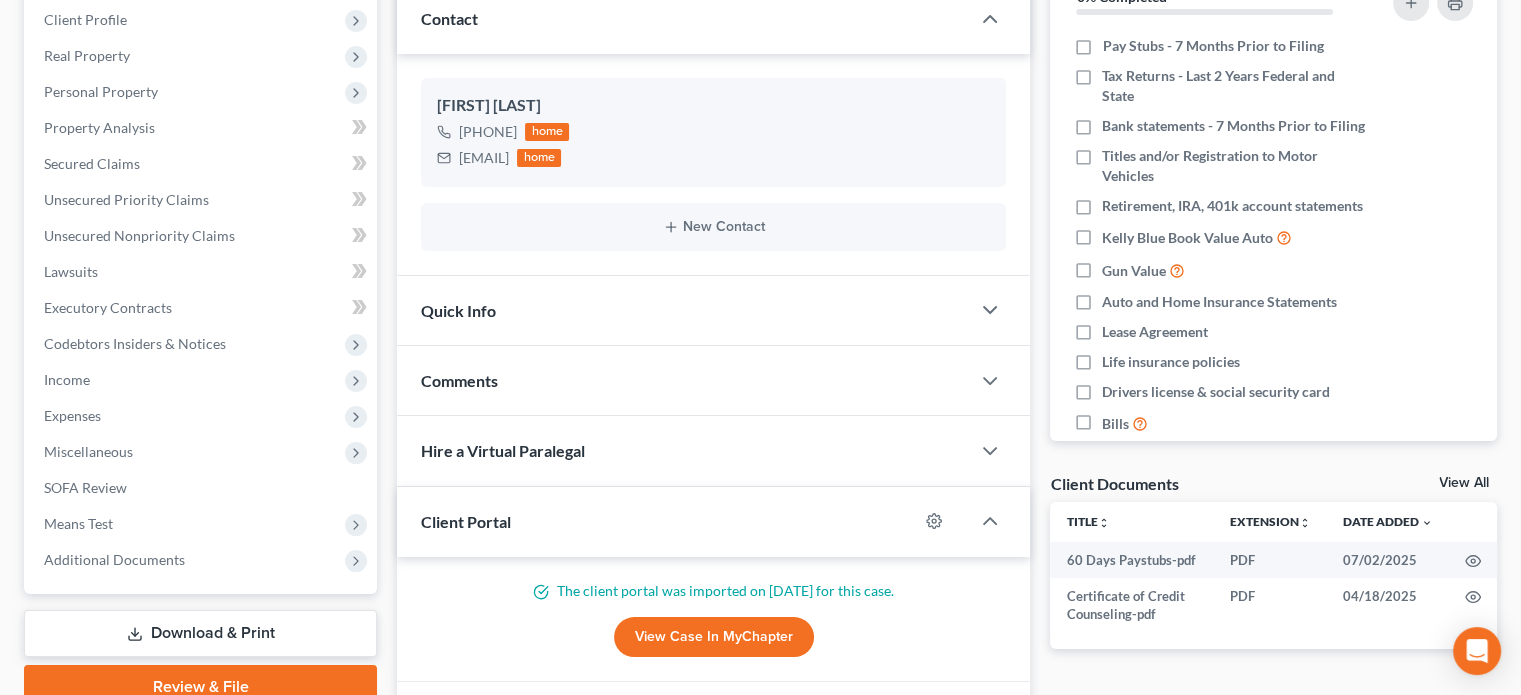scroll, scrollTop: 279, scrollLeft: 0, axis: vertical 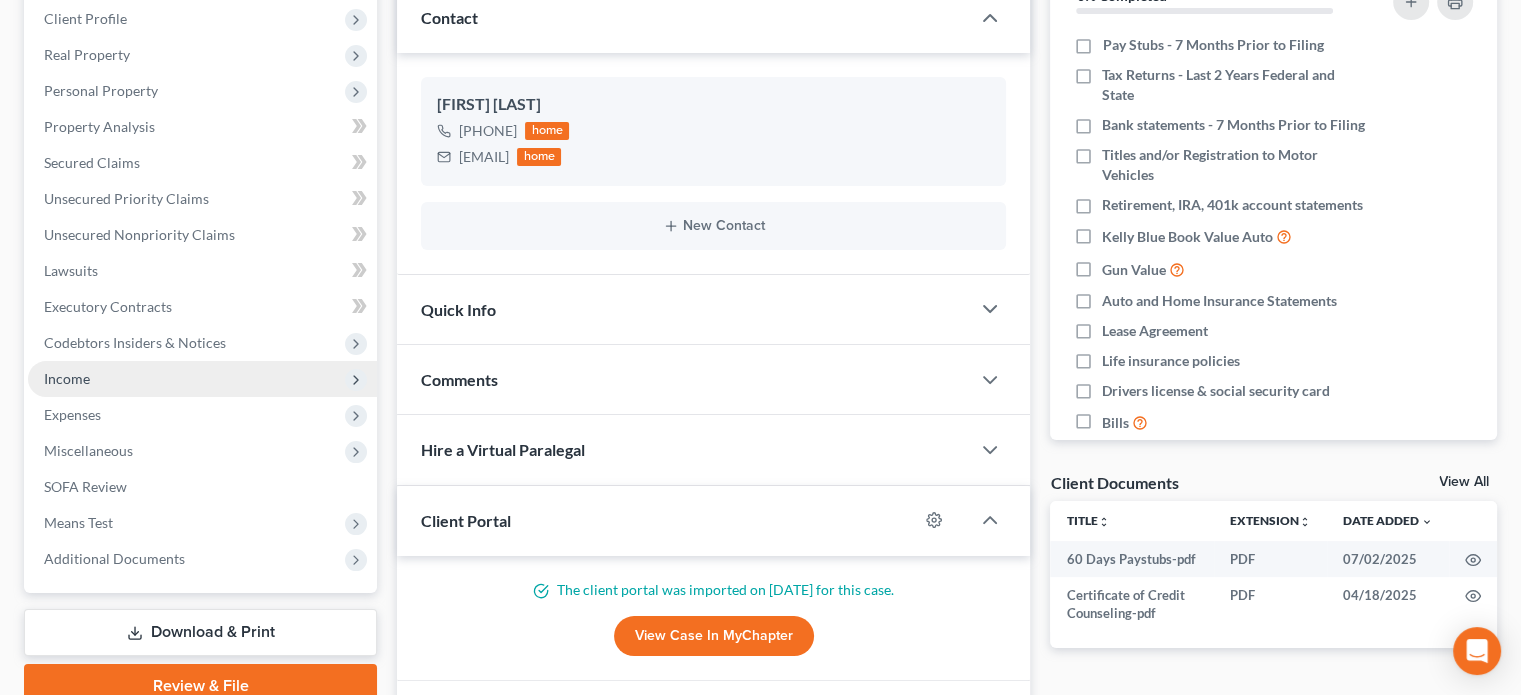 click on "Income" at bounding box center [202, 379] 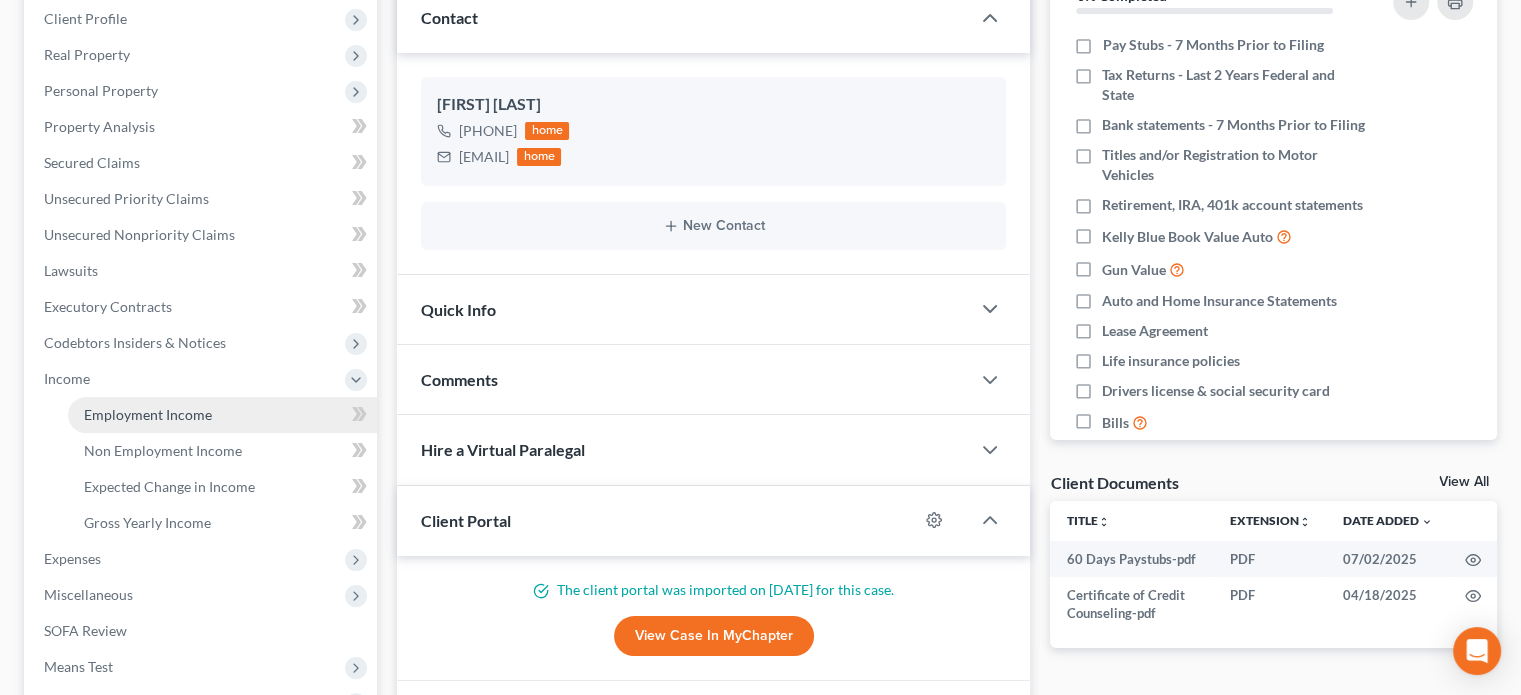 click on "Employment Income" at bounding box center [222, 415] 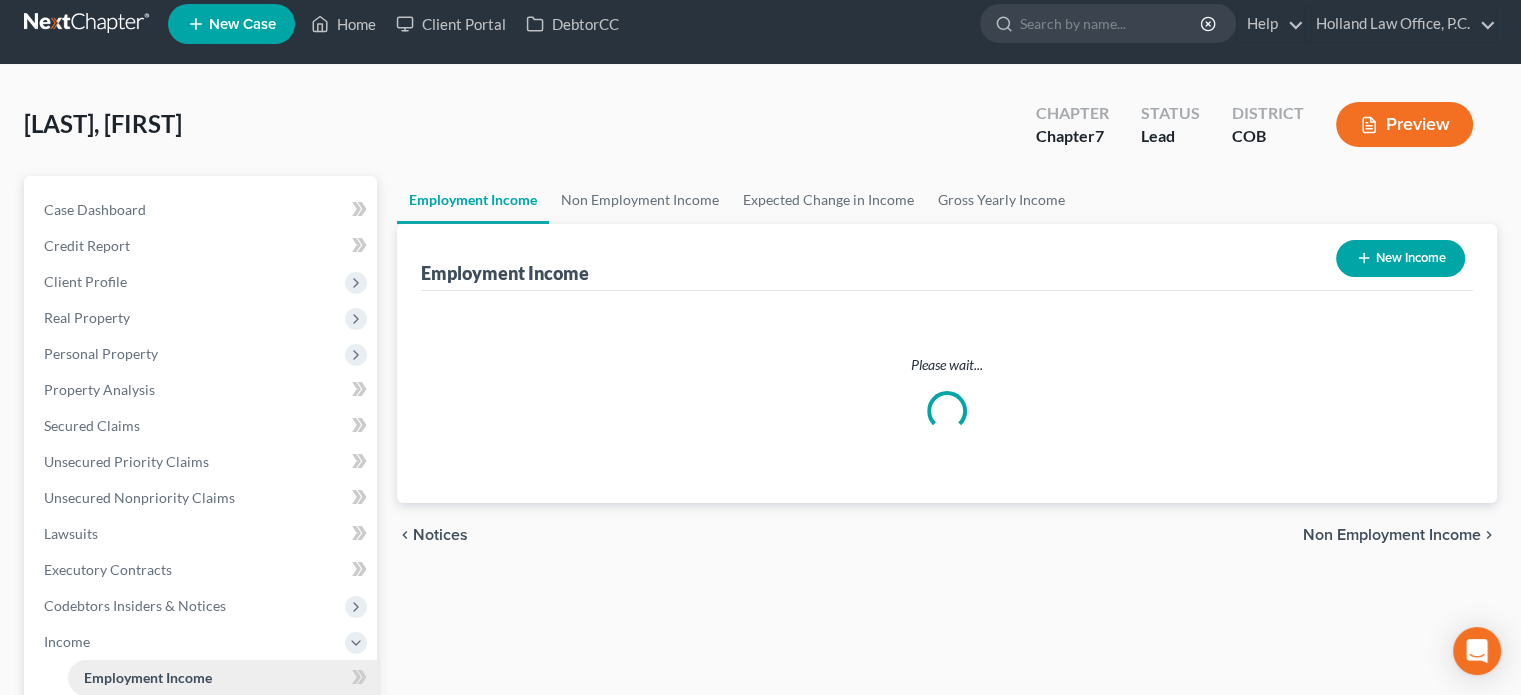 scroll, scrollTop: 0, scrollLeft: 0, axis: both 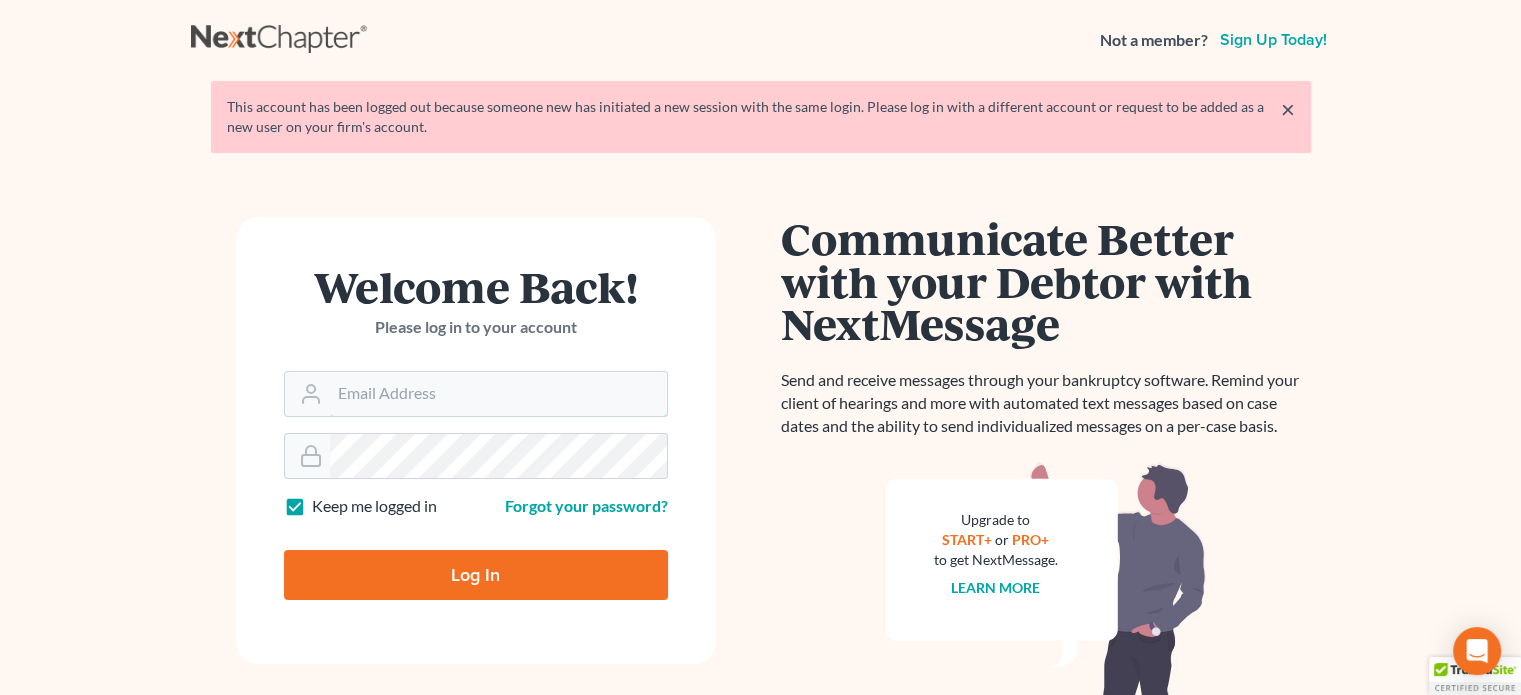 type on "[EMAIL]" 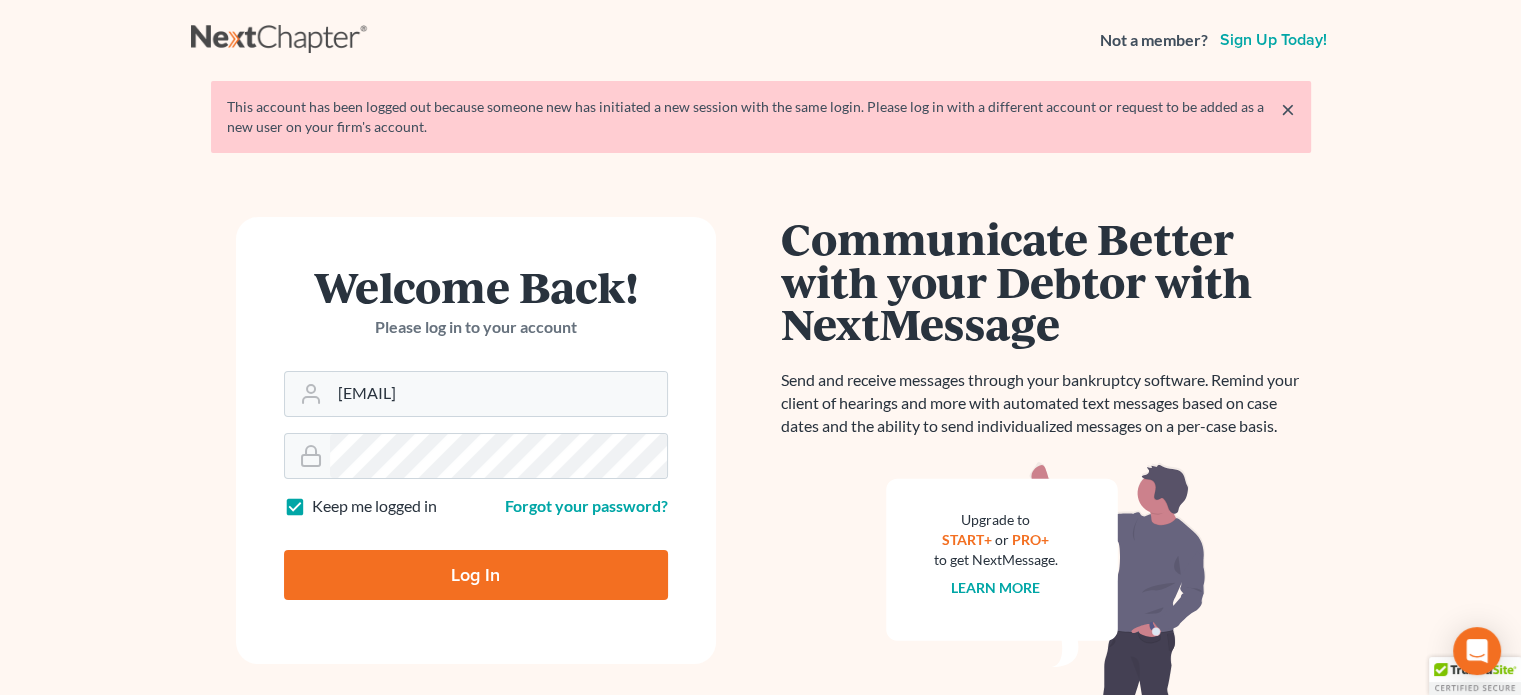 click on "Log In" at bounding box center [476, 575] 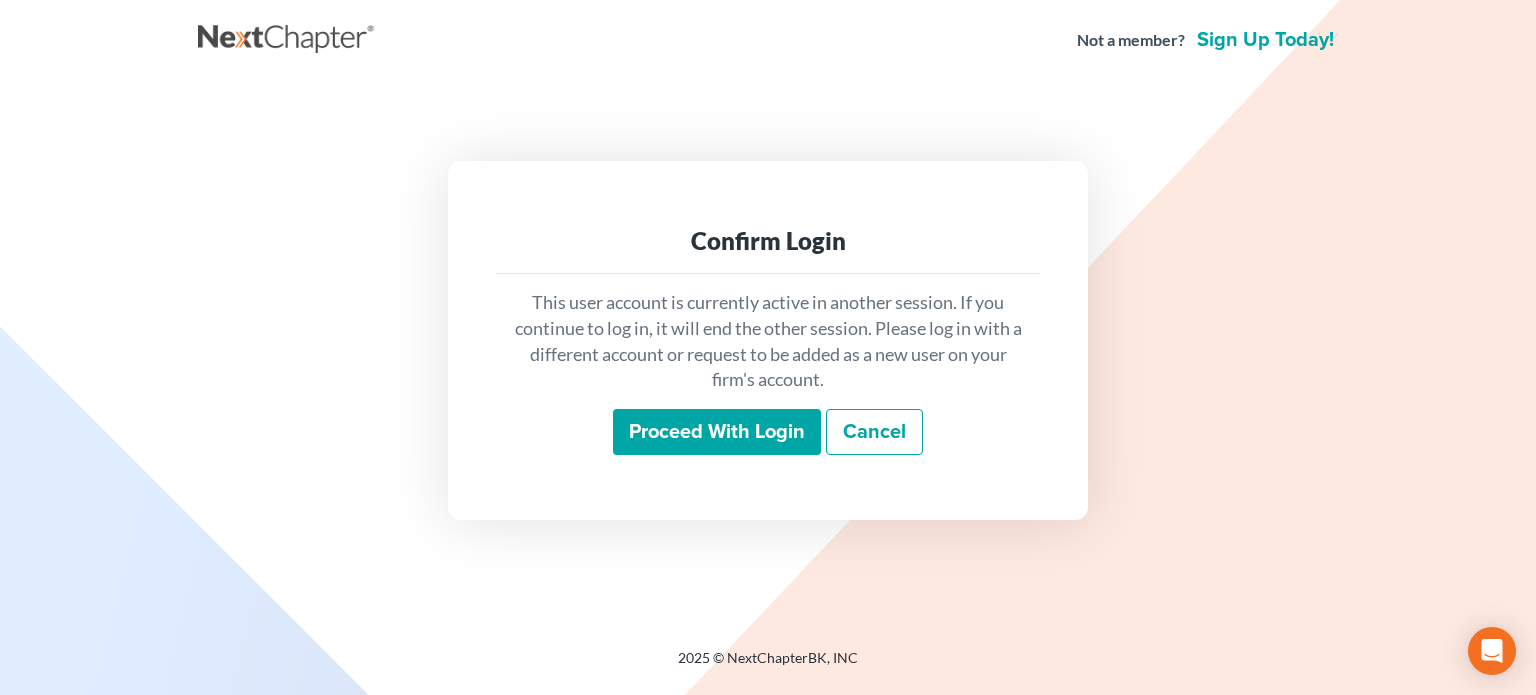 scroll, scrollTop: 0, scrollLeft: 0, axis: both 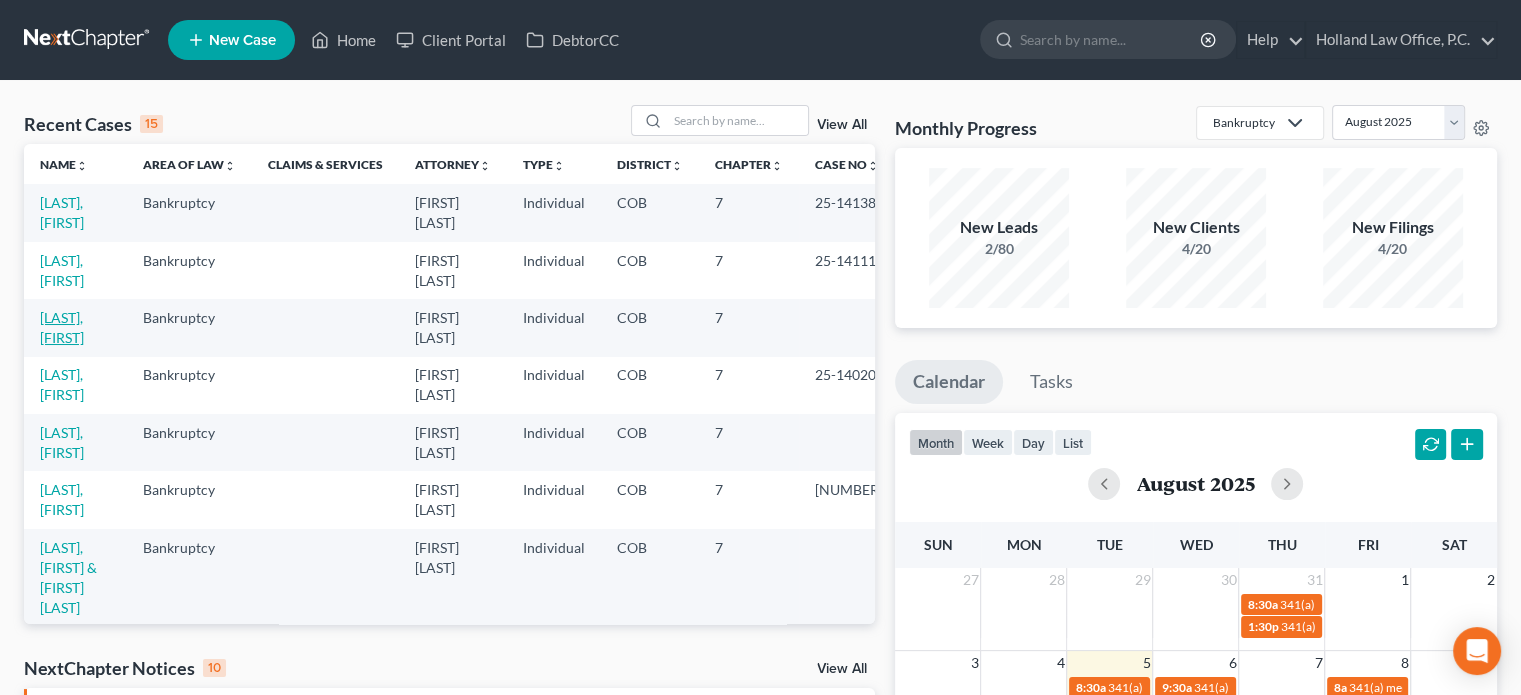 click on "[LAST], [FIRST]" at bounding box center [62, 327] 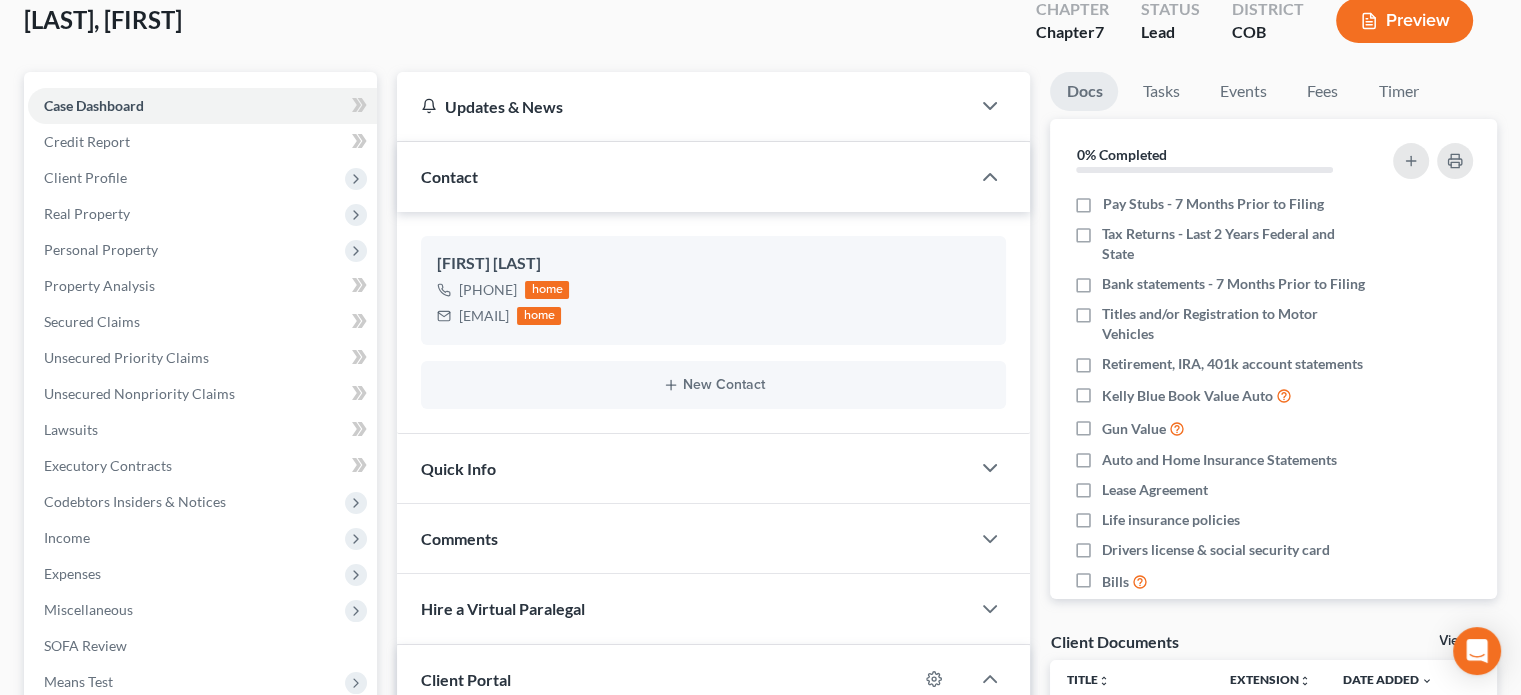 scroll, scrollTop: 132, scrollLeft: 0, axis: vertical 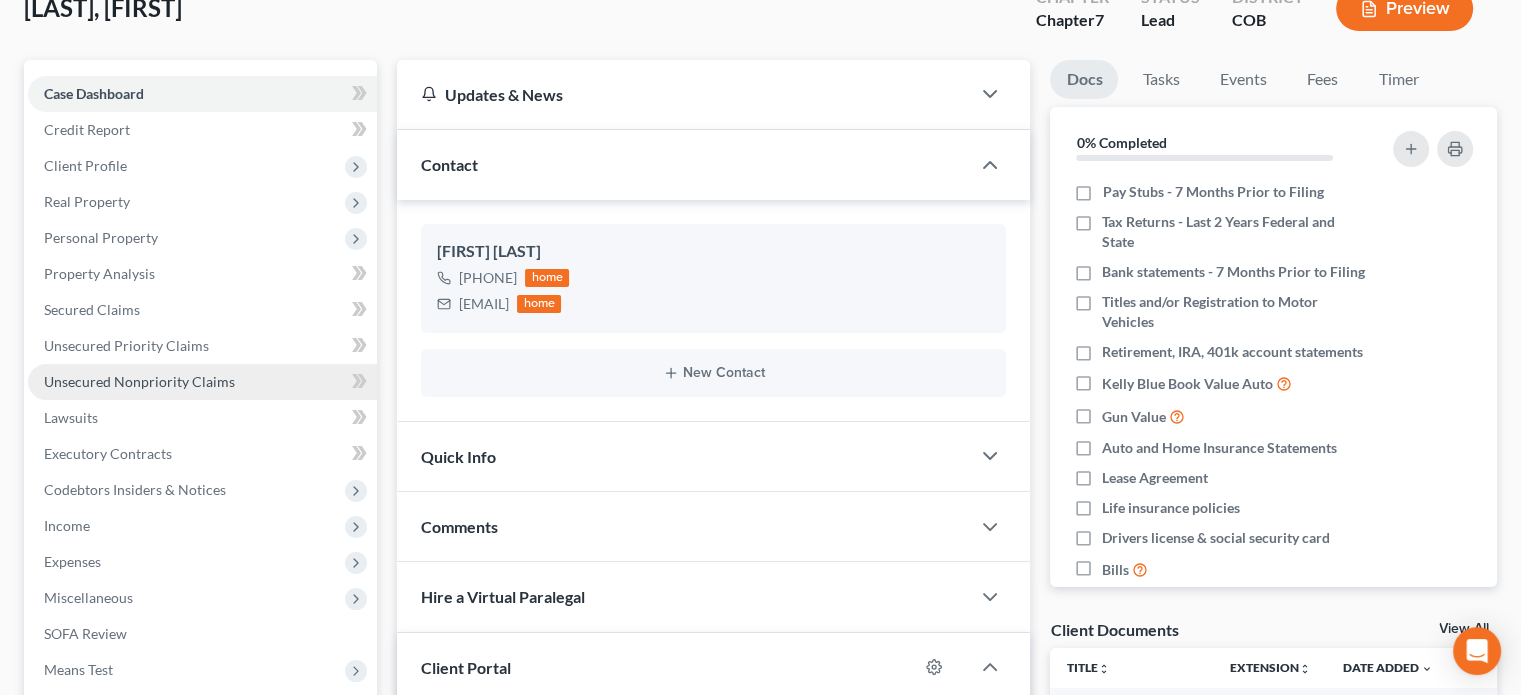 click on "Unsecured Nonpriority Claims" at bounding box center (139, 381) 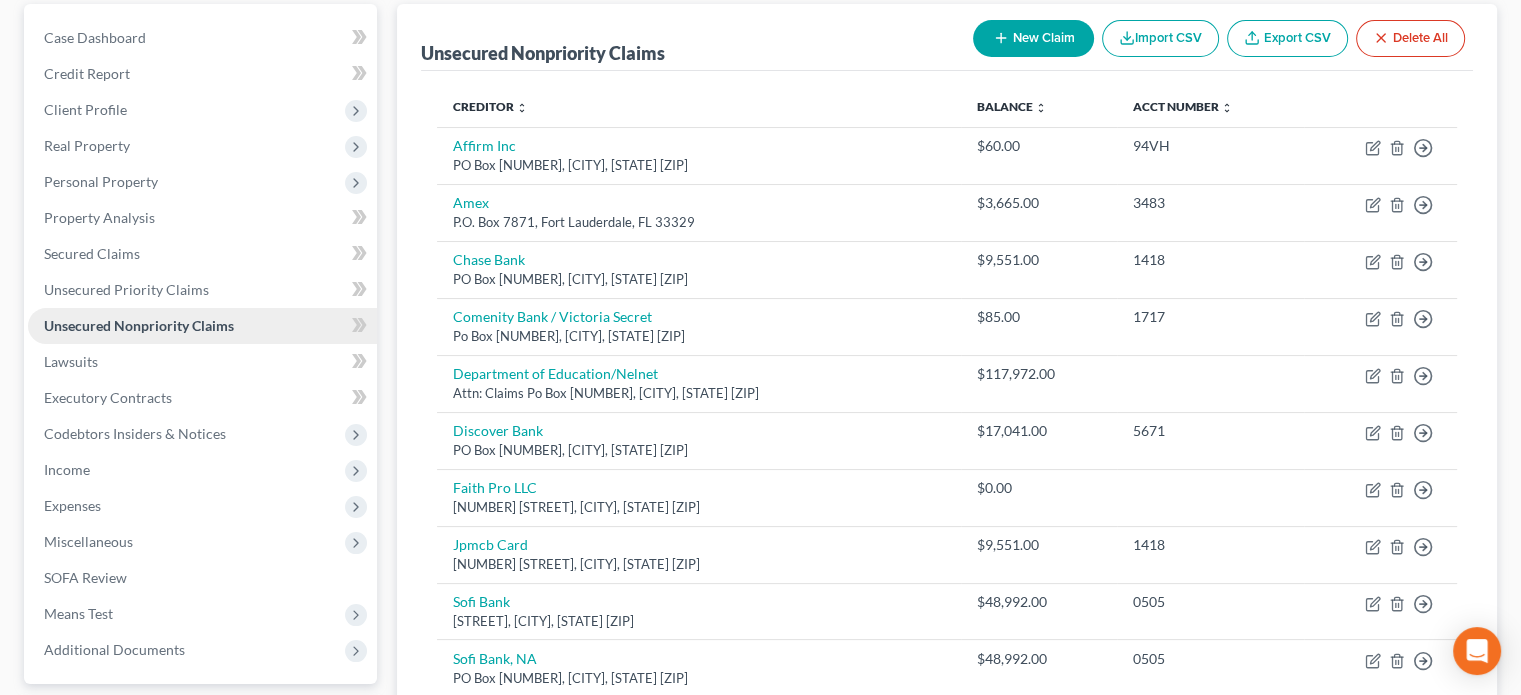 scroll, scrollTop: 187, scrollLeft: 0, axis: vertical 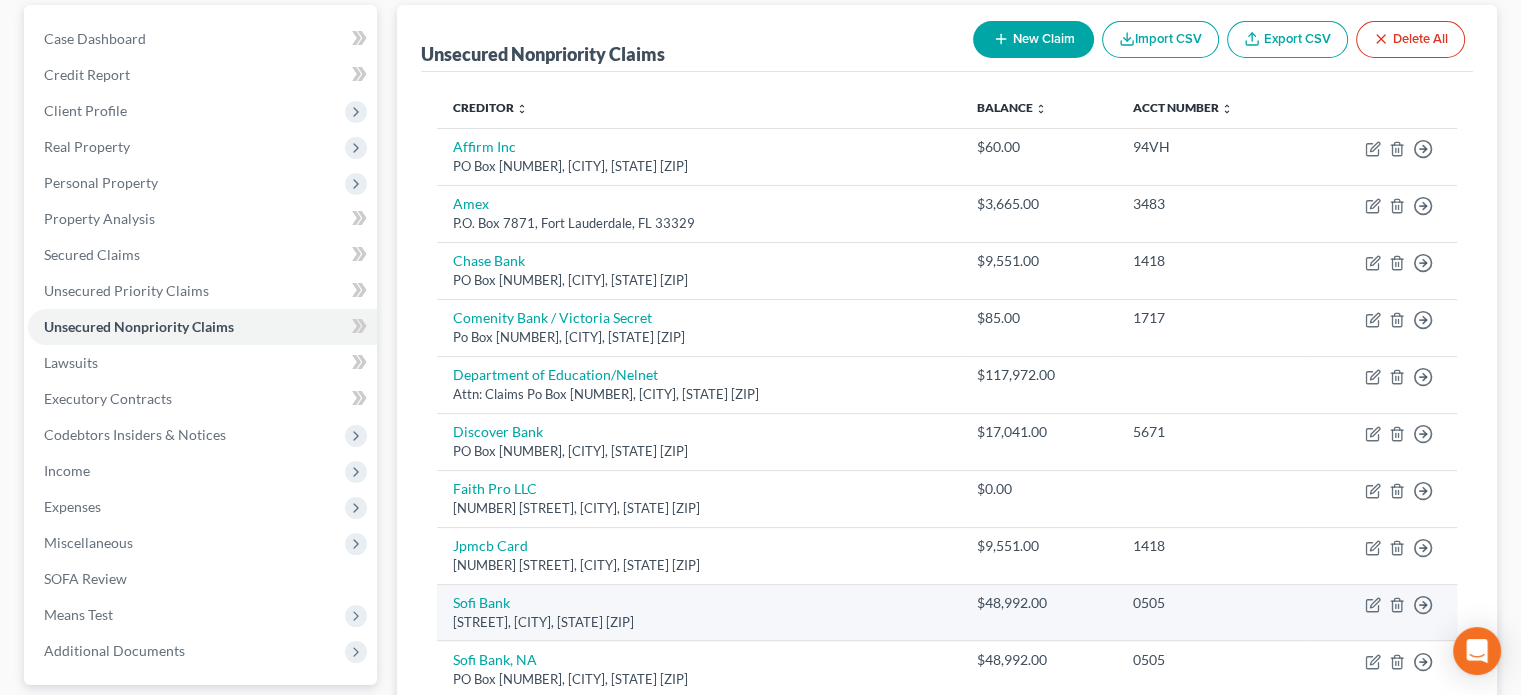 click on "[COMPANY] [STREET], [CITY], [STATE] [ZIP]" at bounding box center [699, 612] 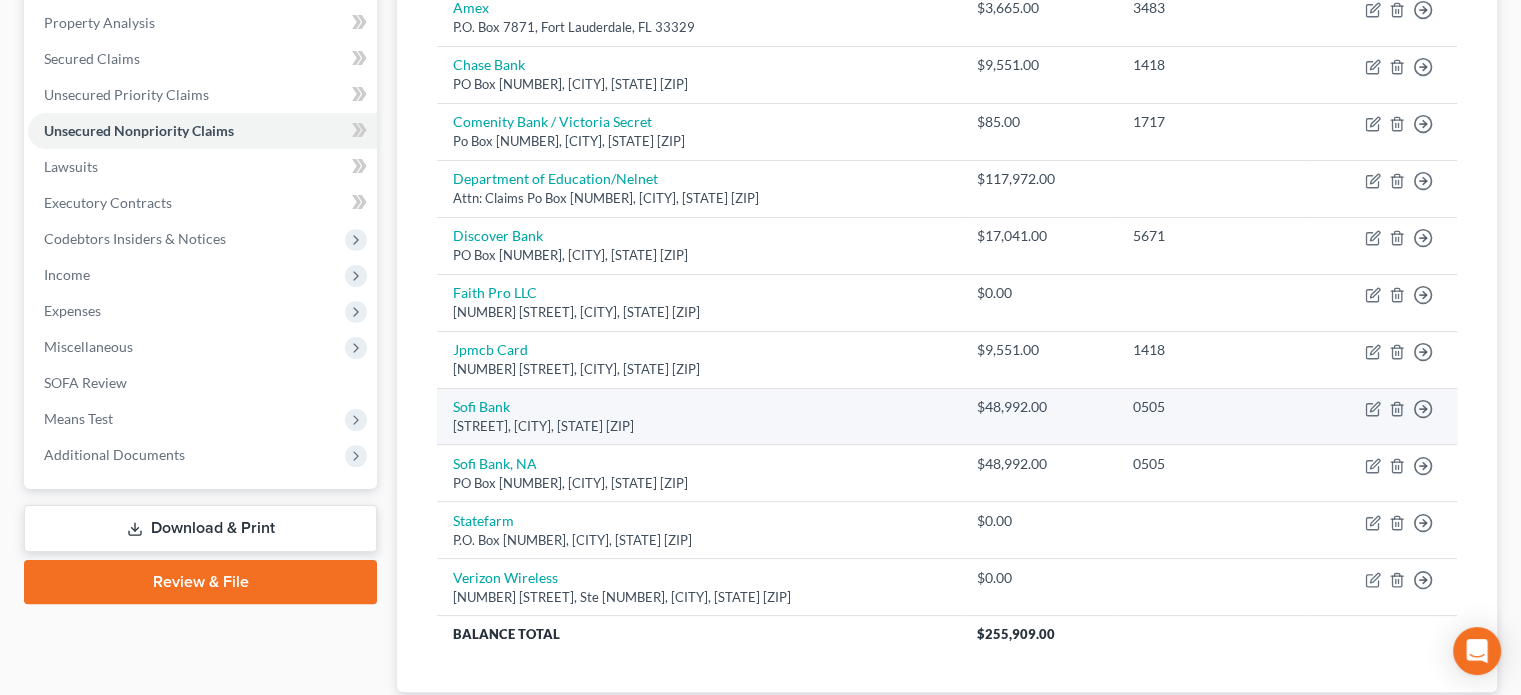 scroll, scrollTop: 384, scrollLeft: 0, axis: vertical 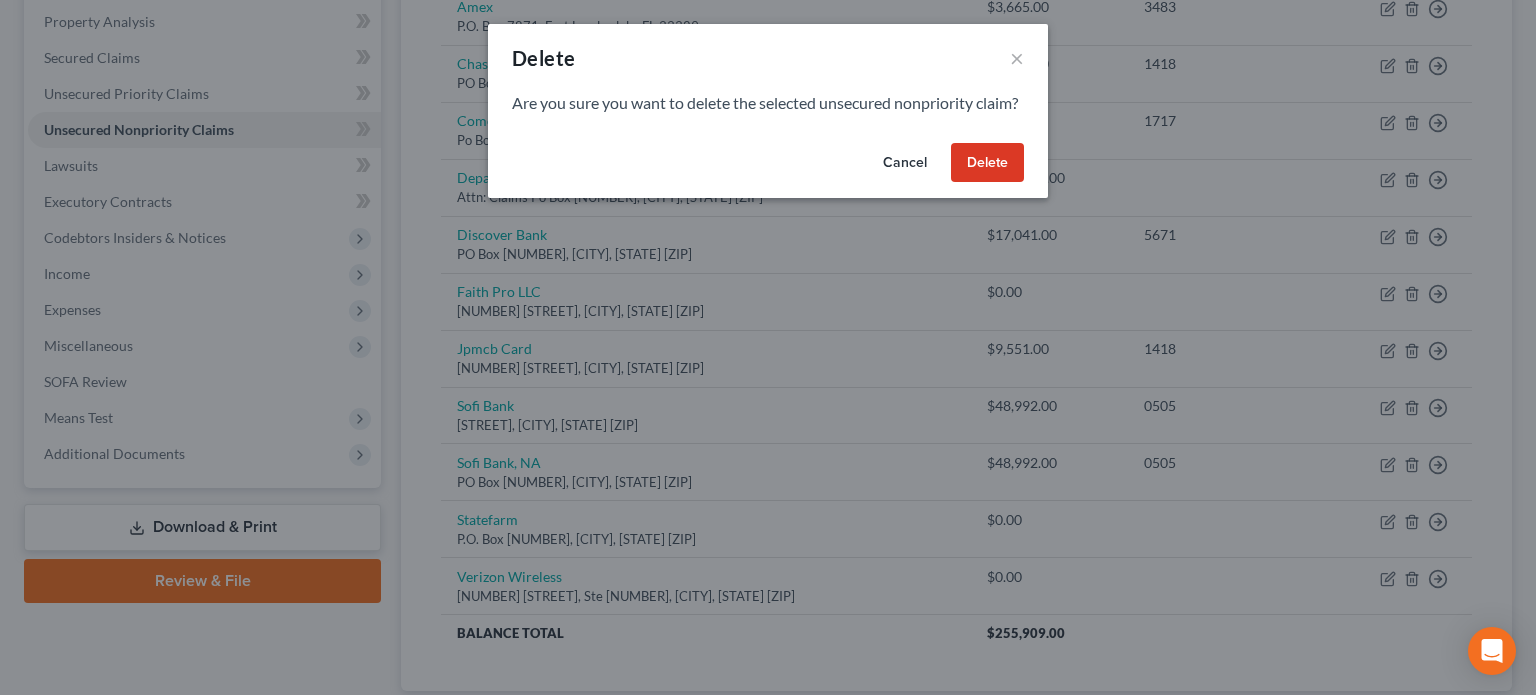 click on "Delete" at bounding box center (987, 163) 